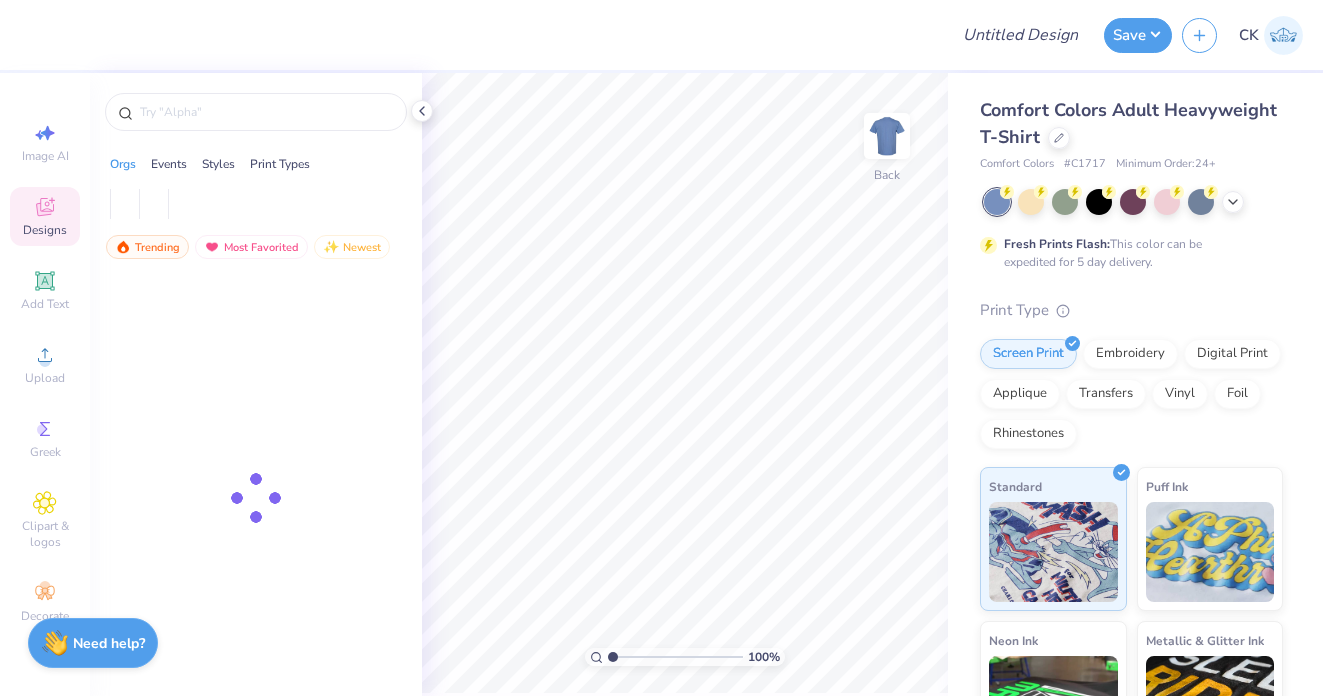scroll, scrollTop: 0, scrollLeft: 0, axis: both 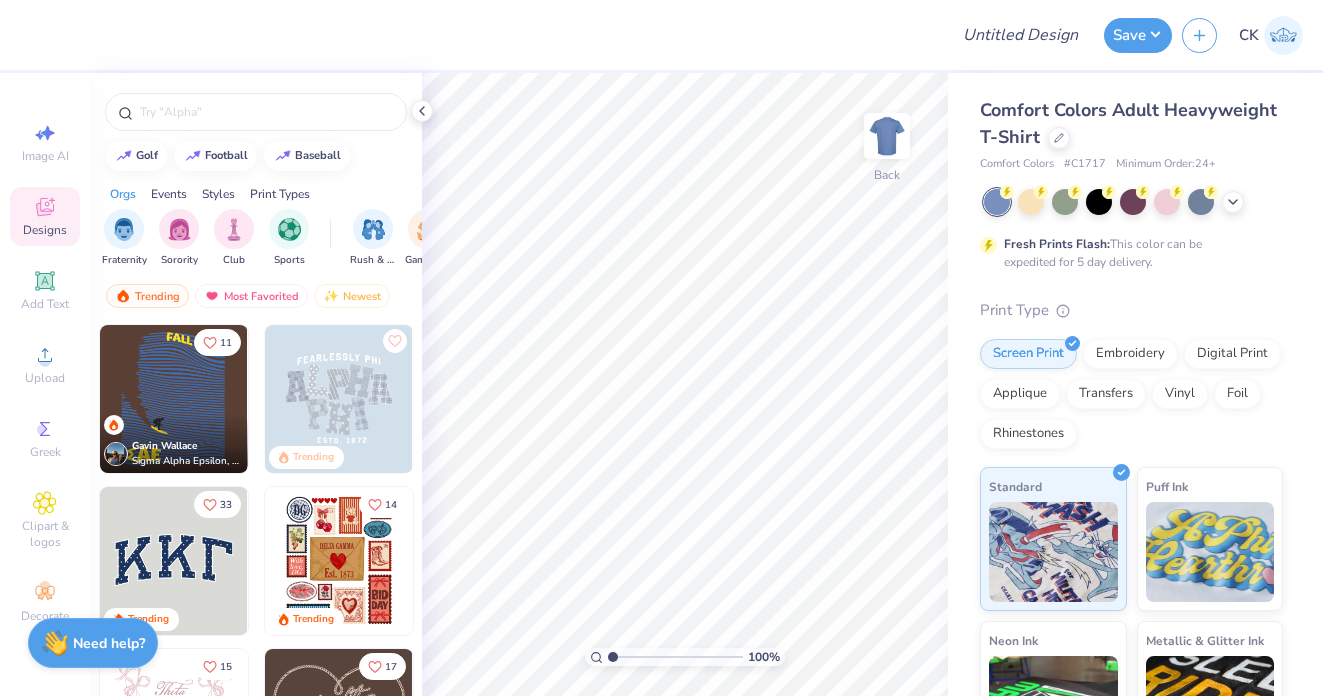 click on "Comfort Colors Adult Heavyweight T-Shirt" at bounding box center [1131, 124] 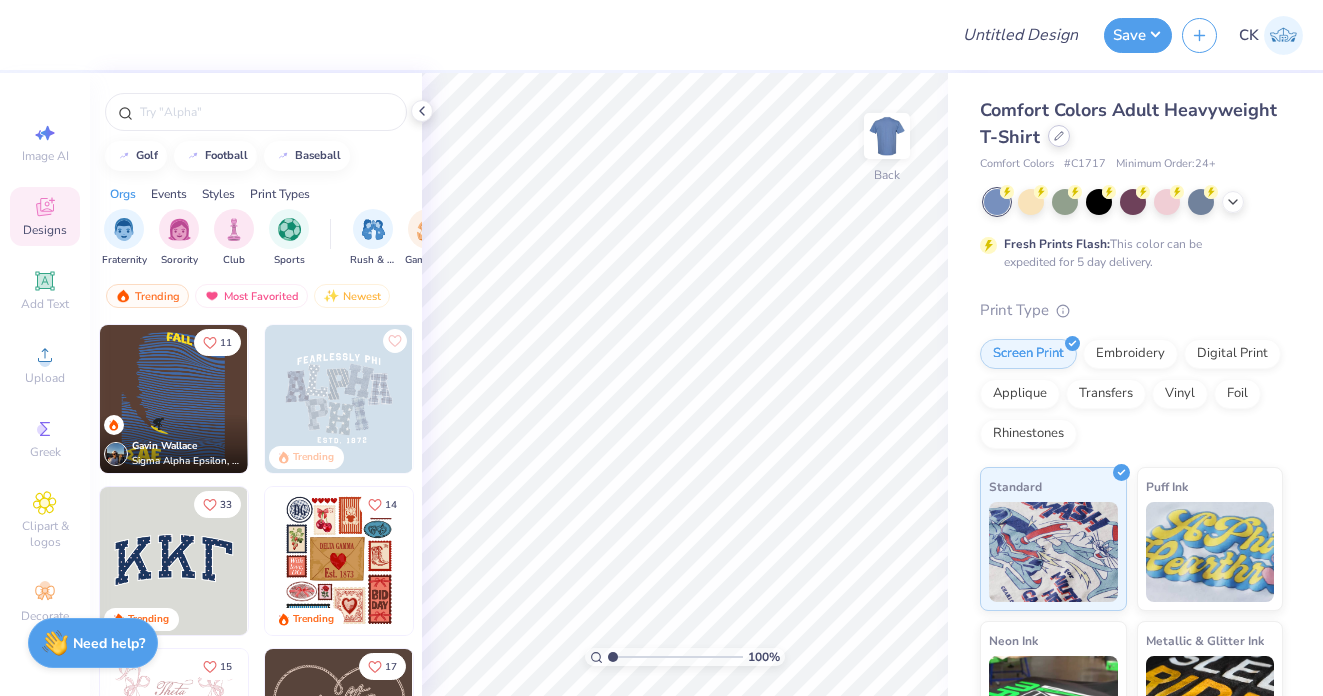 click at bounding box center [1059, 136] 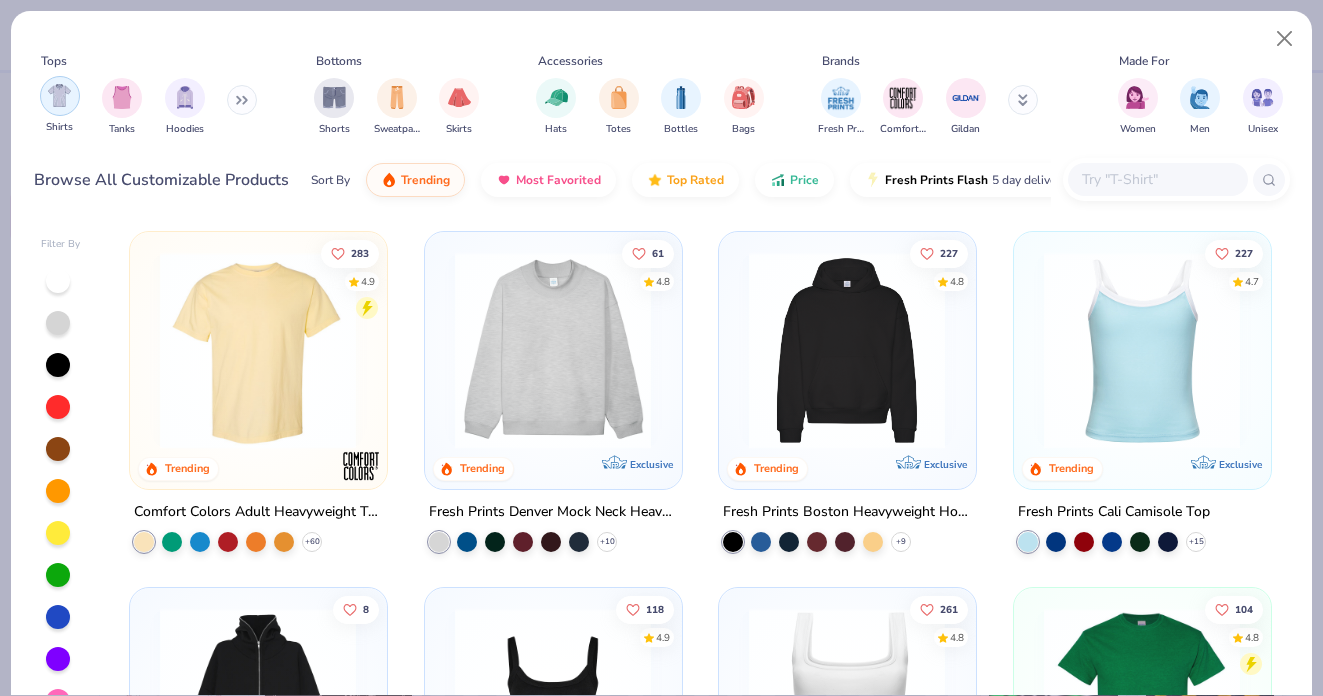 click at bounding box center (59, 95) 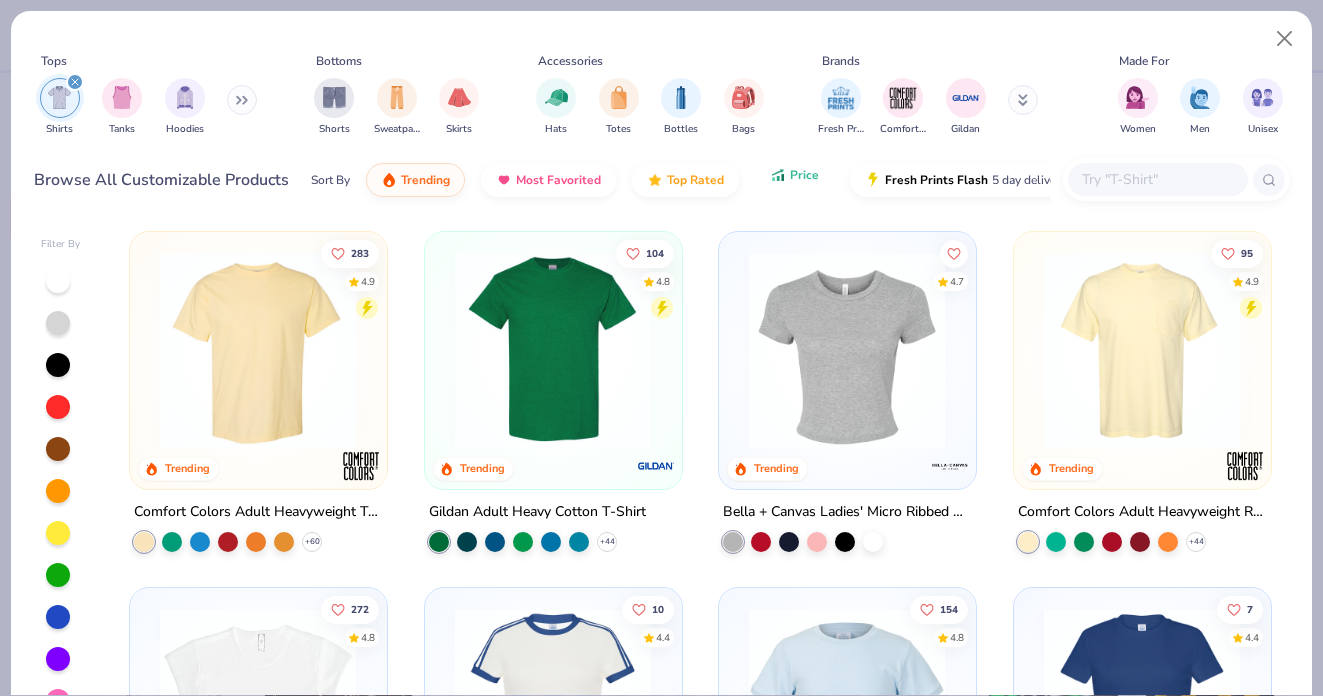 click on "Price" at bounding box center (794, 175) 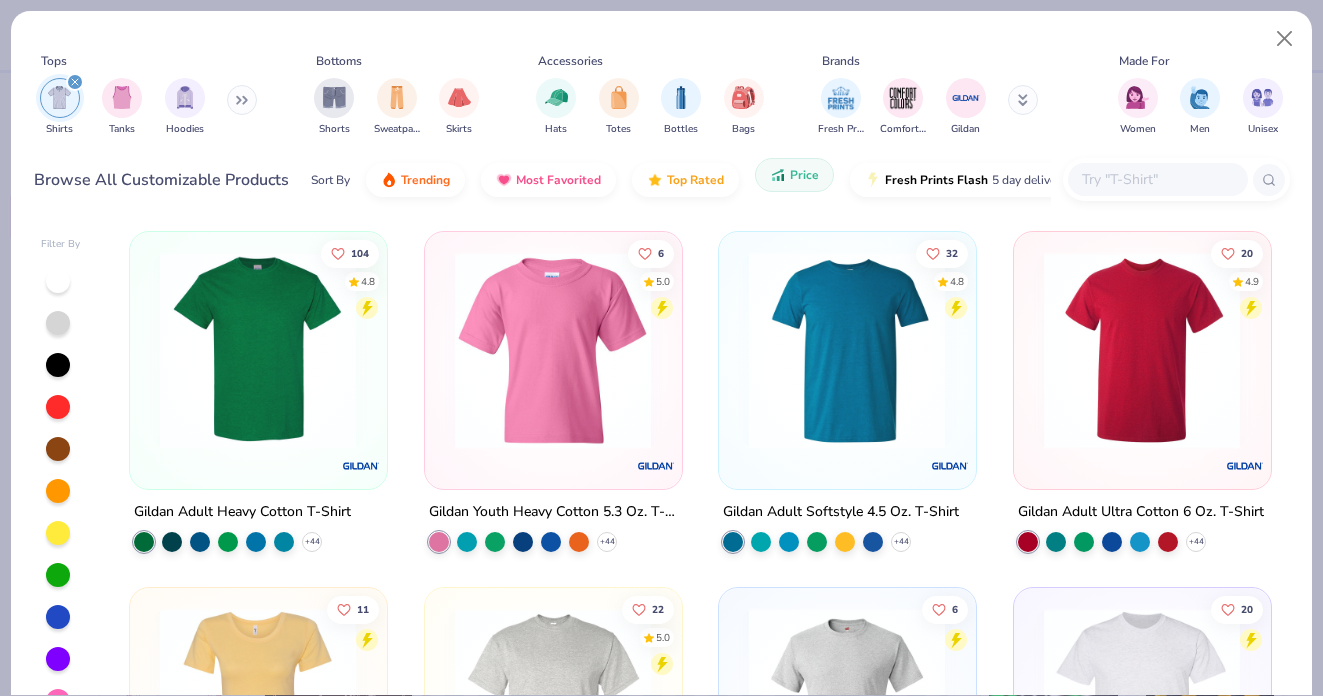 click on "Price" at bounding box center [794, 175] 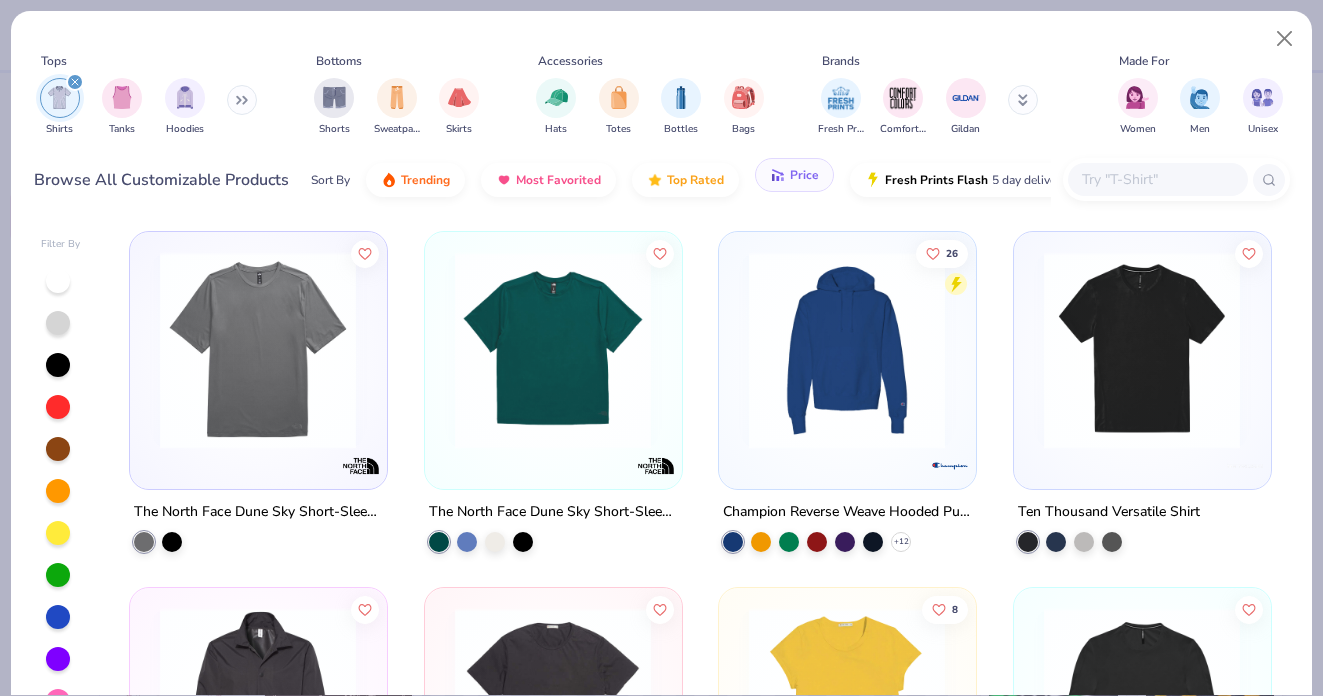 click on "Price" at bounding box center (794, 175) 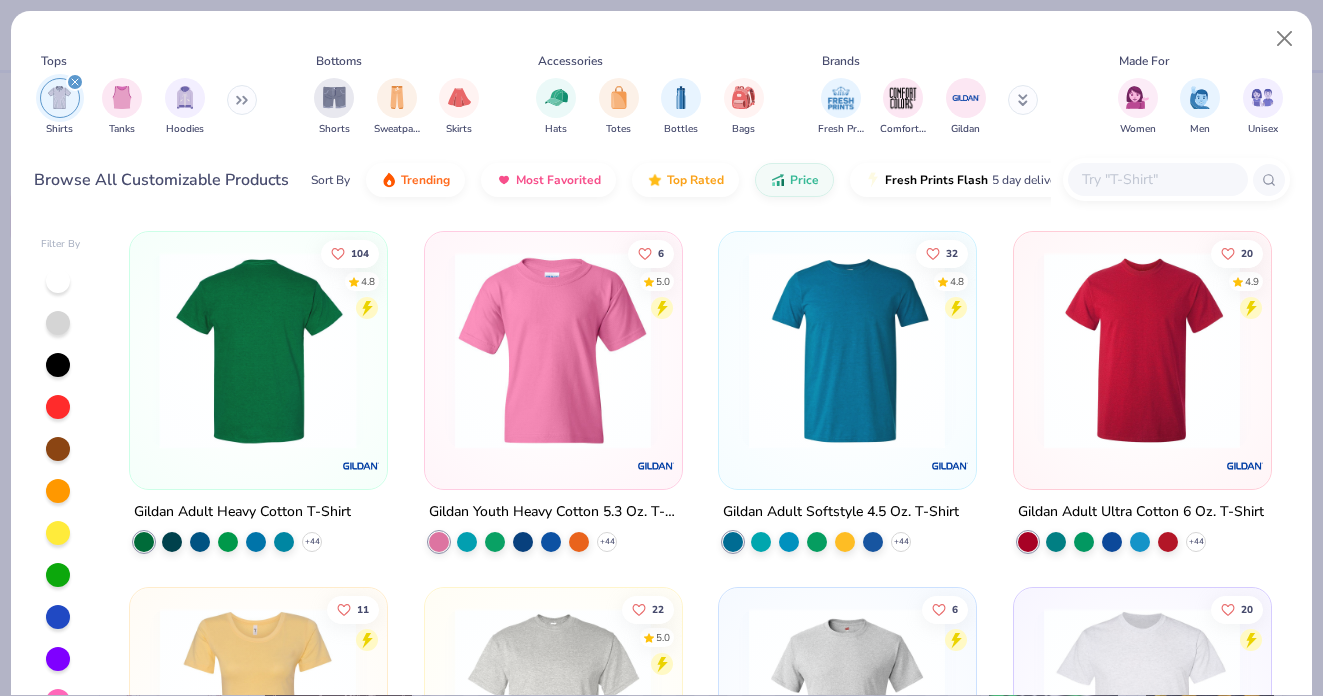 click at bounding box center [258, 350] 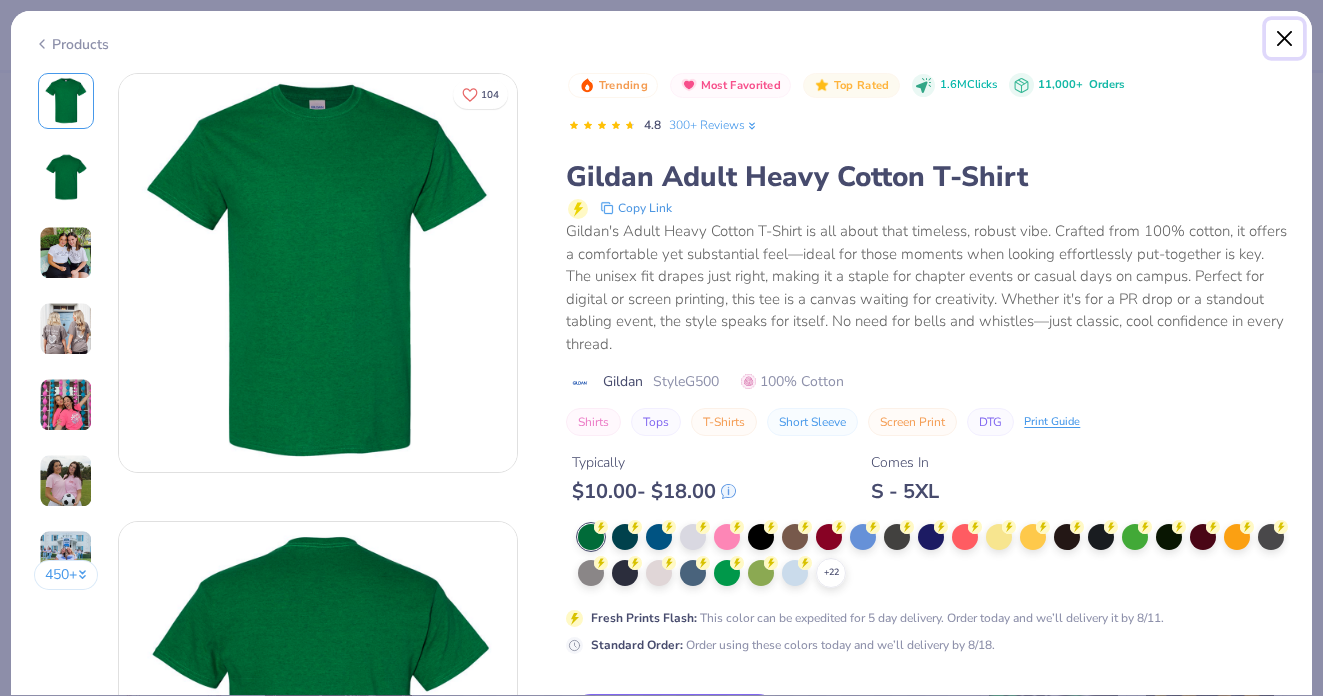 click at bounding box center (1285, 39) 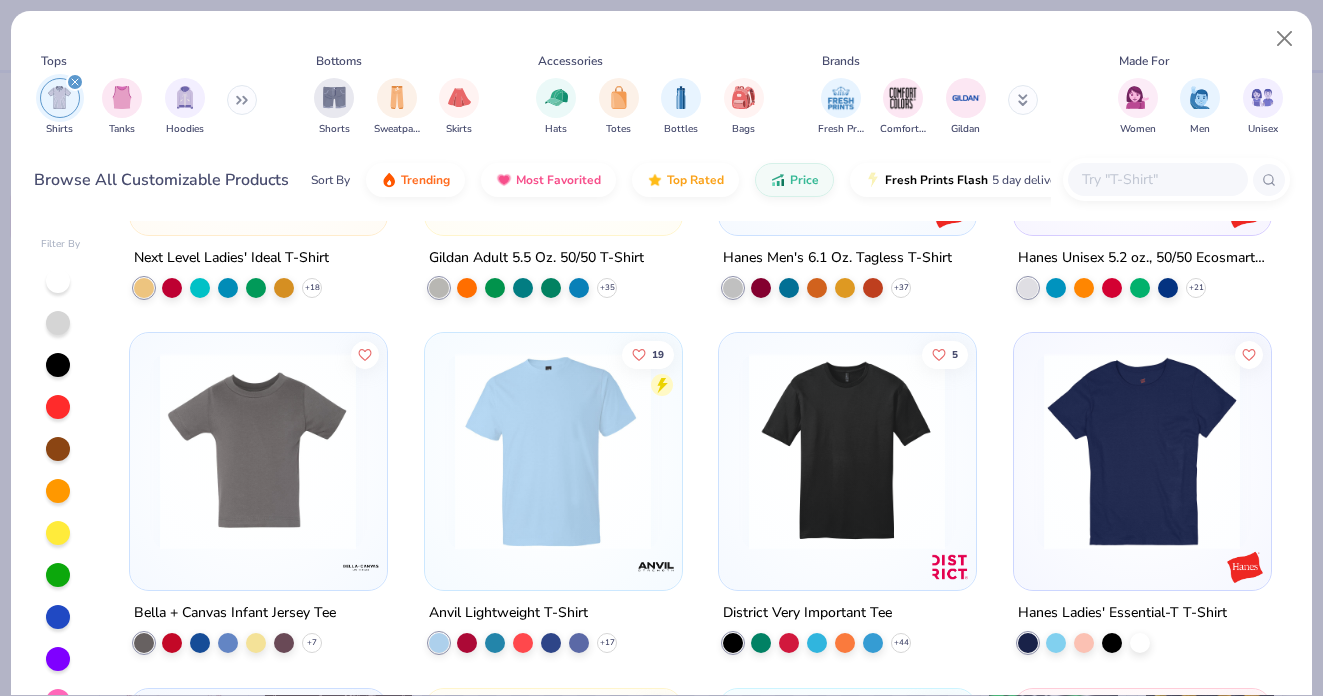 scroll, scrollTop: 0, scrollLeft: 0, axis: both 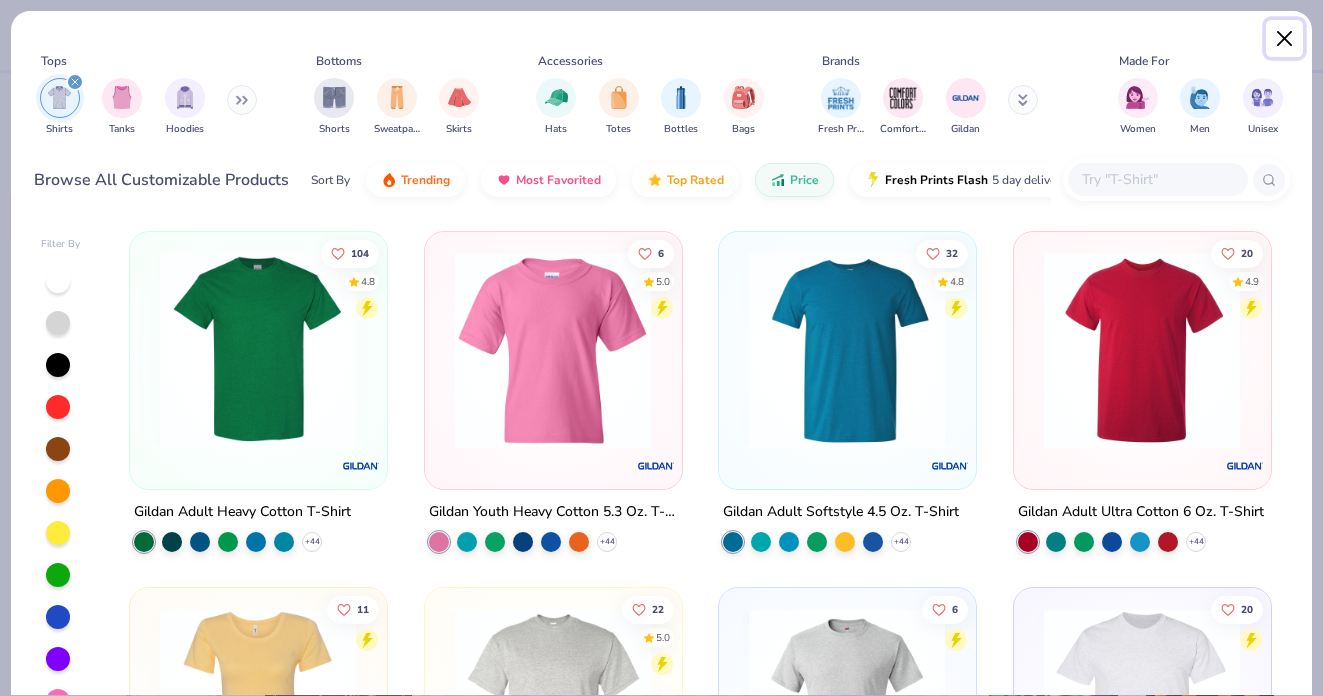 click at bounding box center [1285, 39] 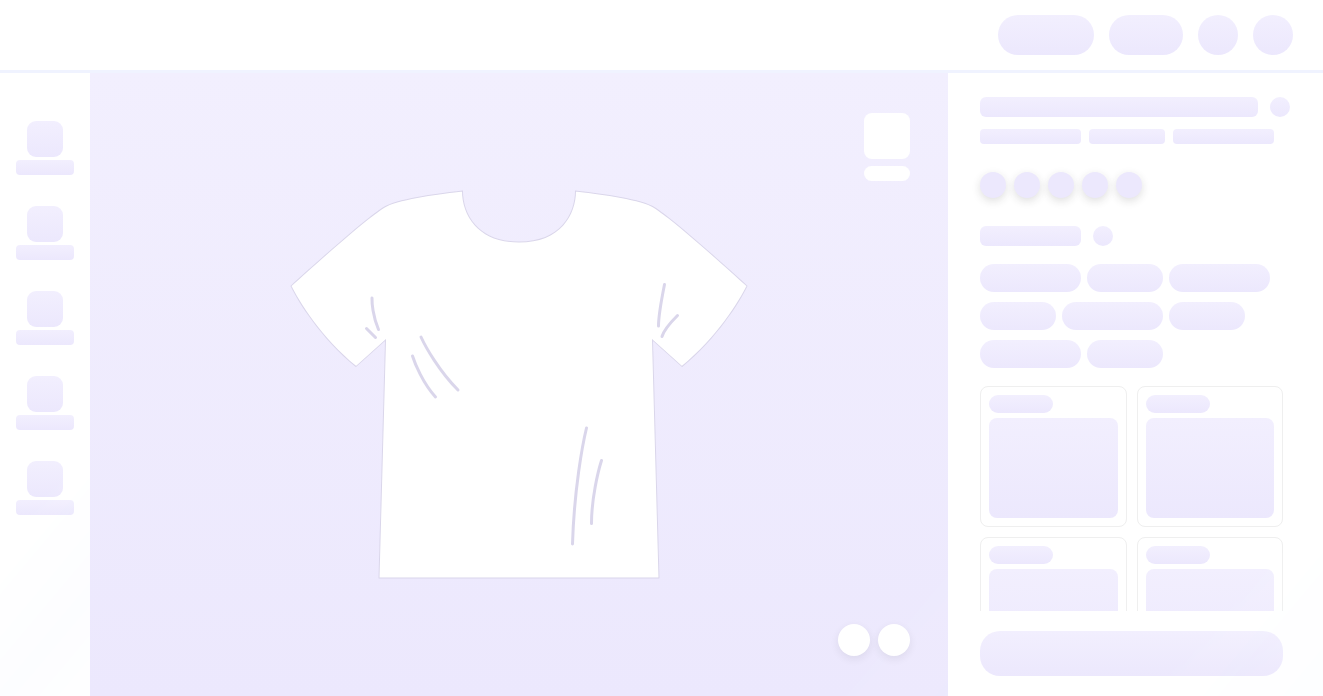 scroll, scrollTop: 0, scrollLeft: 0, axis: both 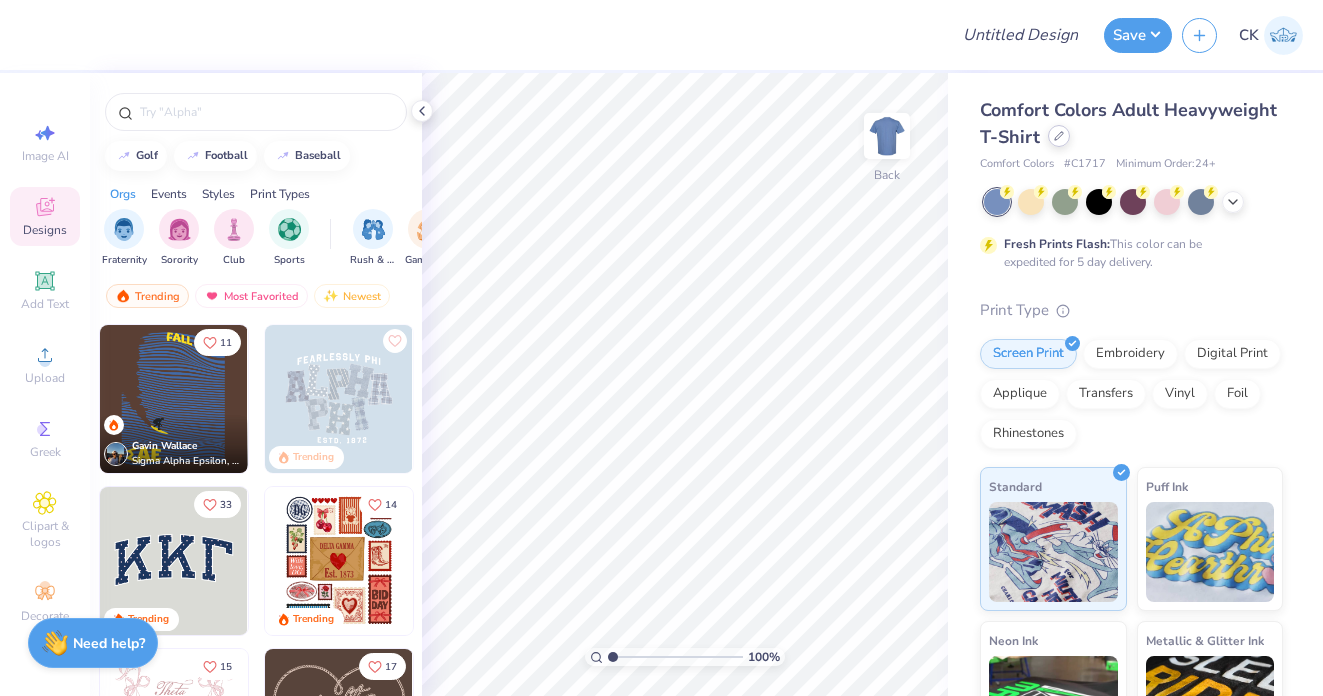 click 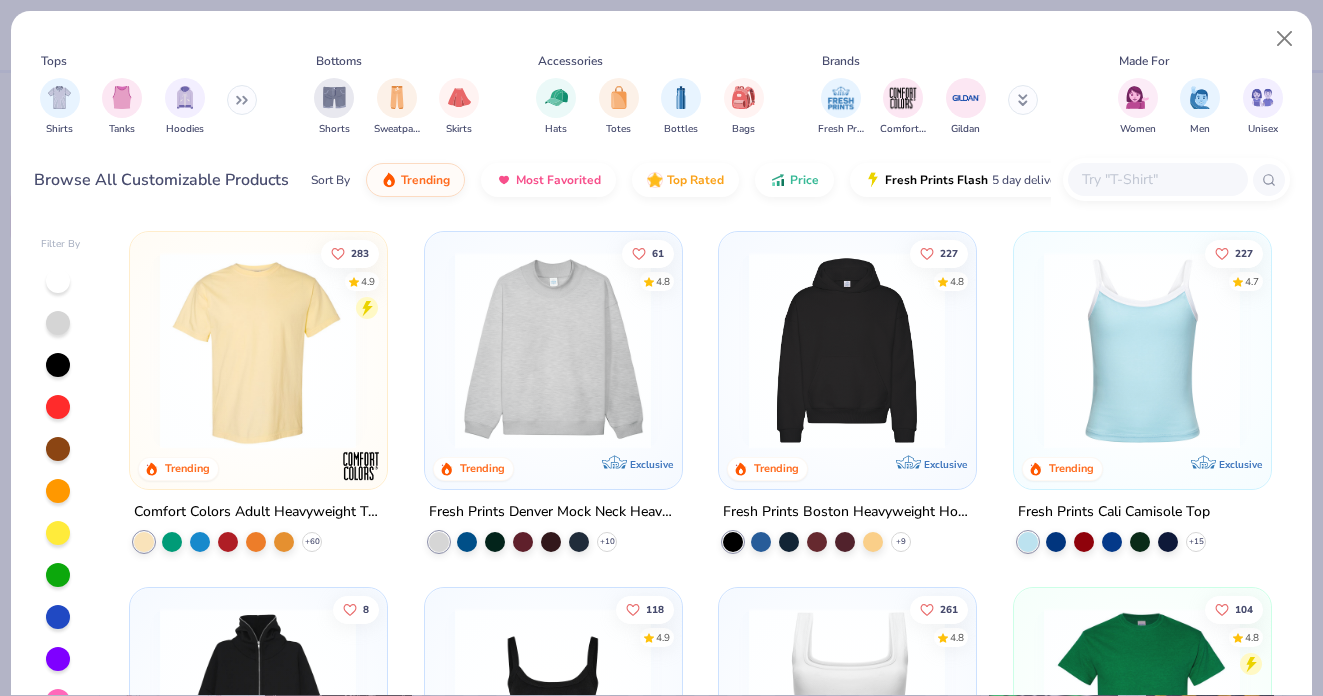 click at bounding box center [242, 100] 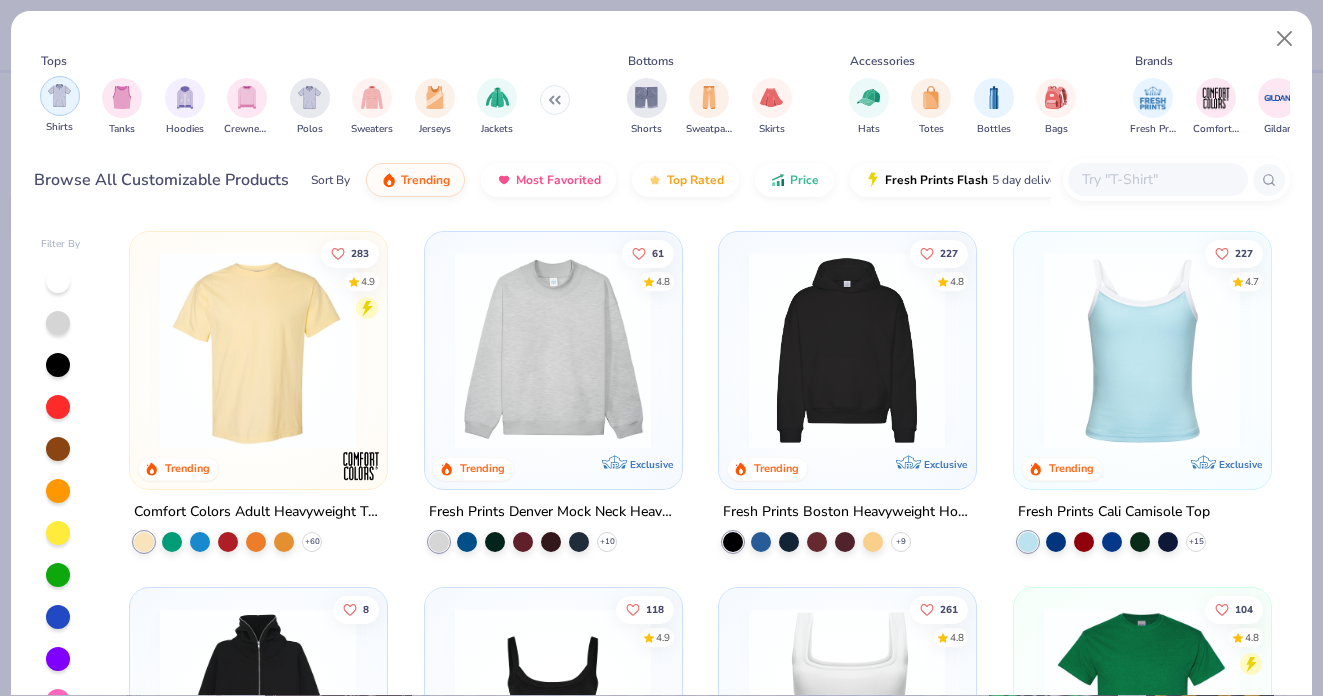 click at bounding box center [59, 95] 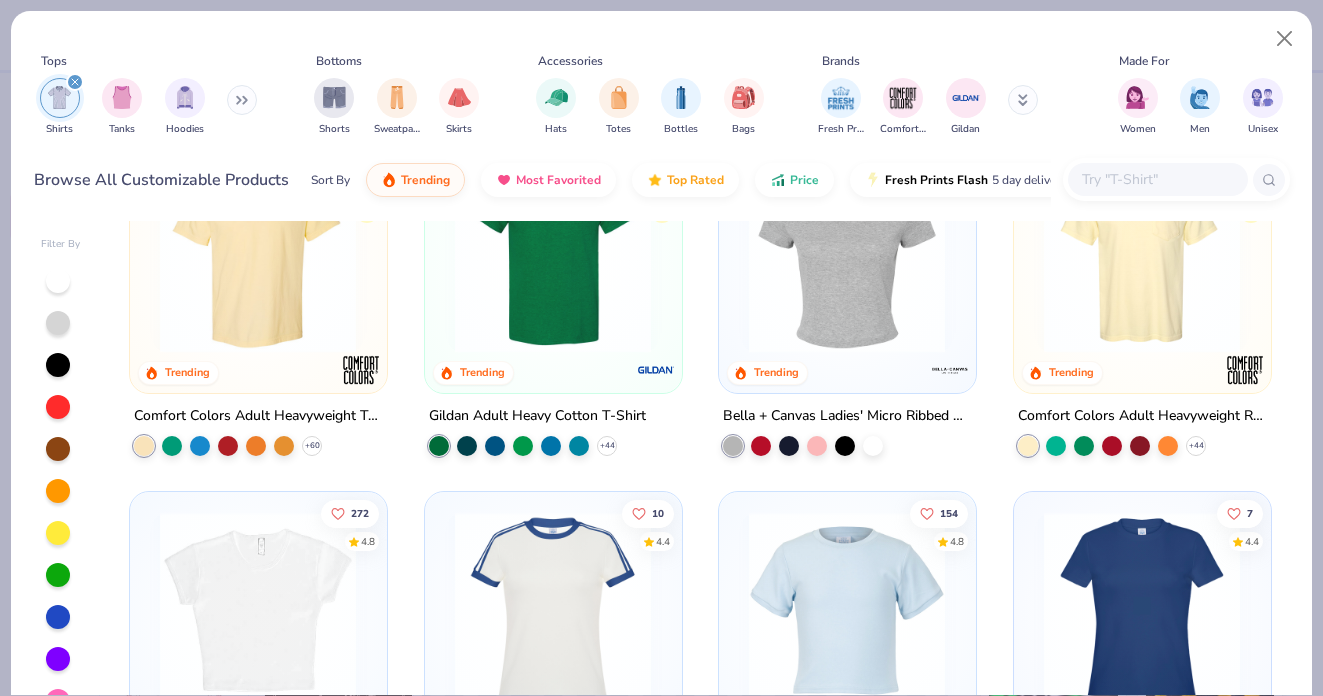 scroll, scrollTop: 90, scrollLeft: 0, axis: vertical 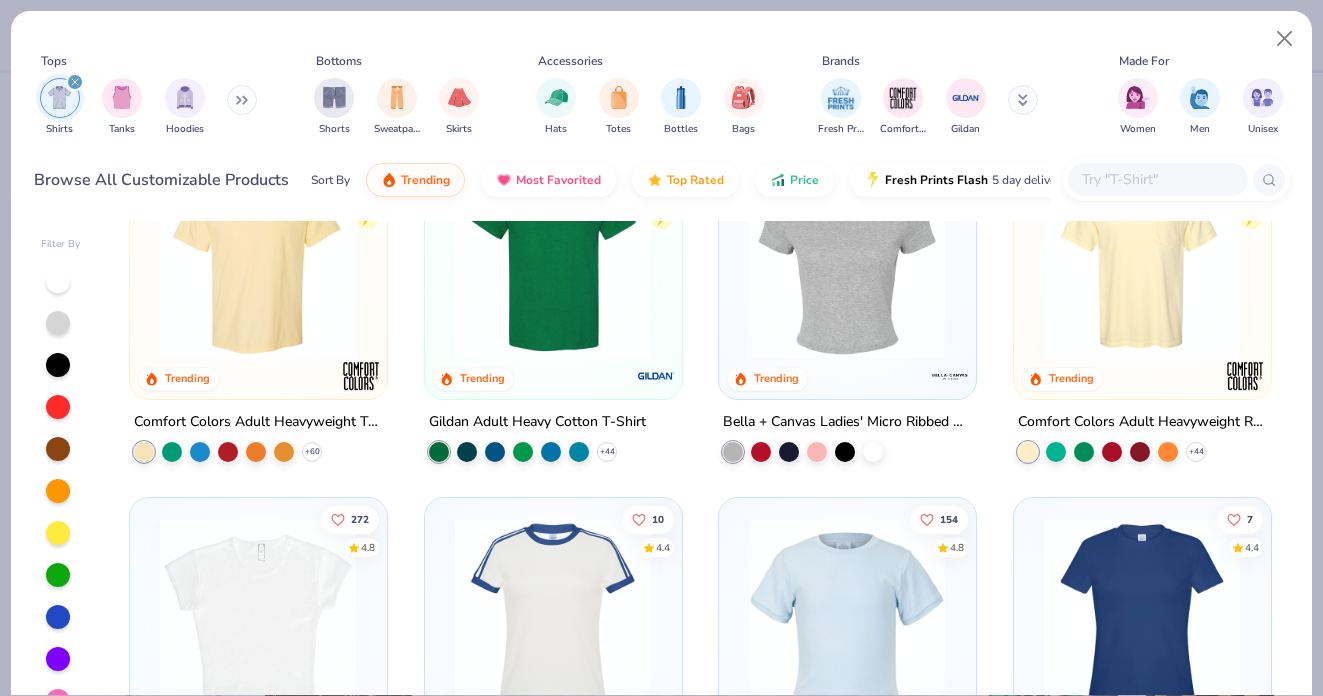 click at bounding box center (847, 260) 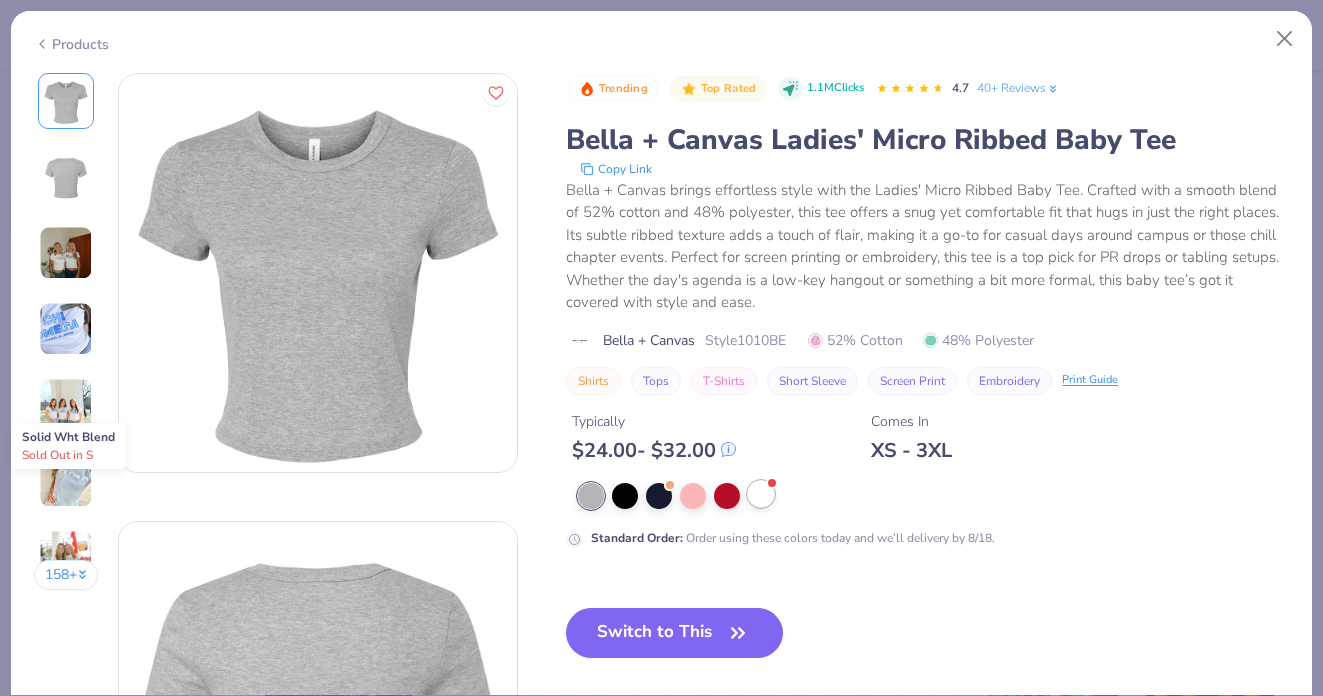 click at bounding box center (761, 494) 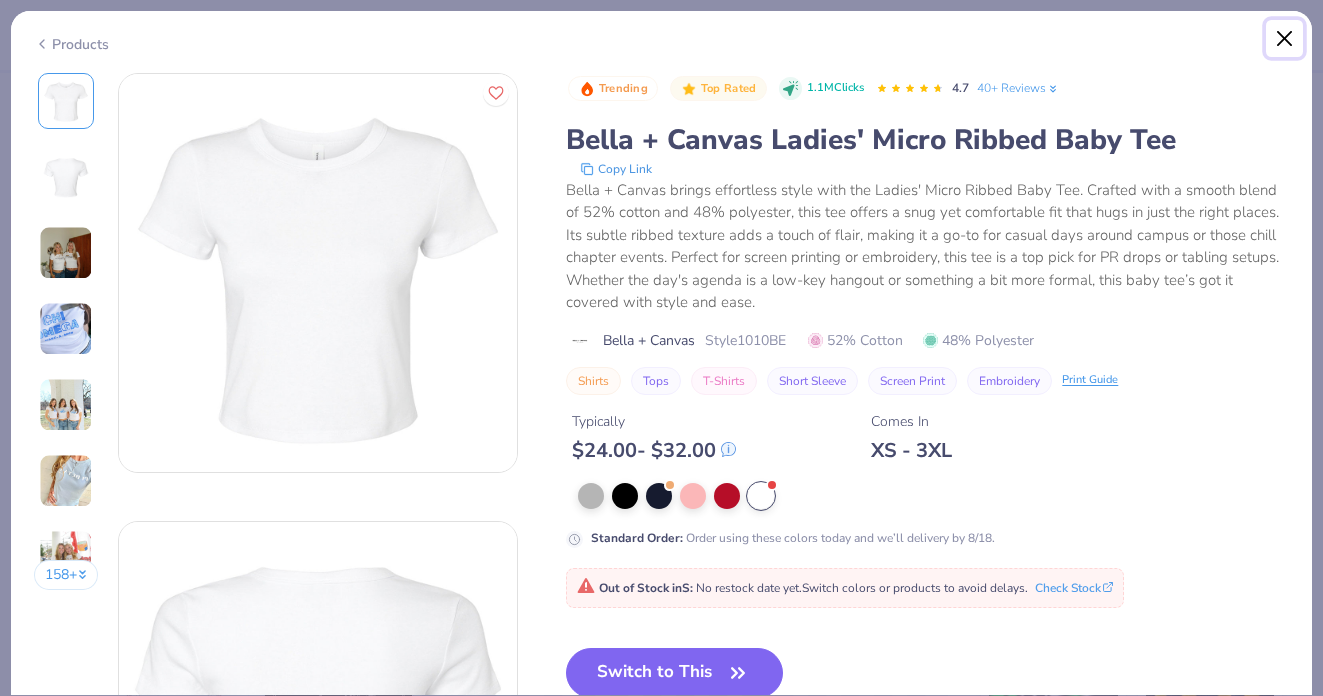 click at bounding box center (1285, 39) 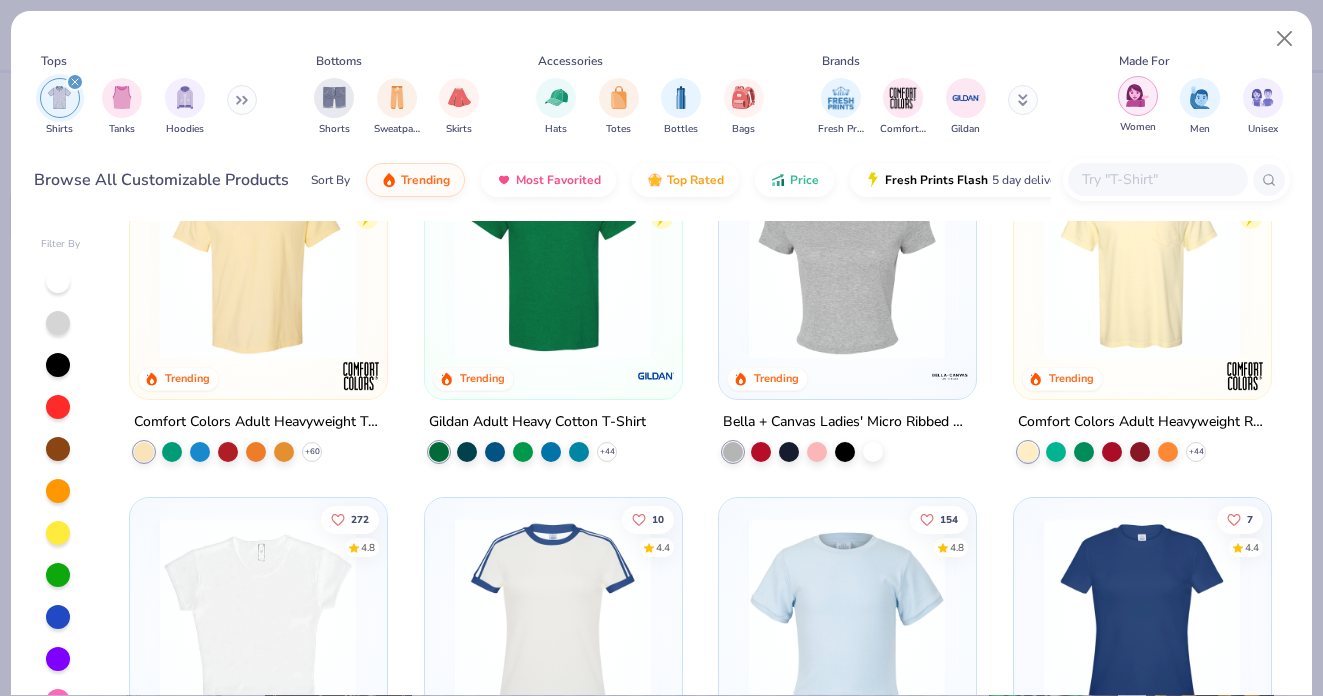 click at bounding box center [1138, 96] 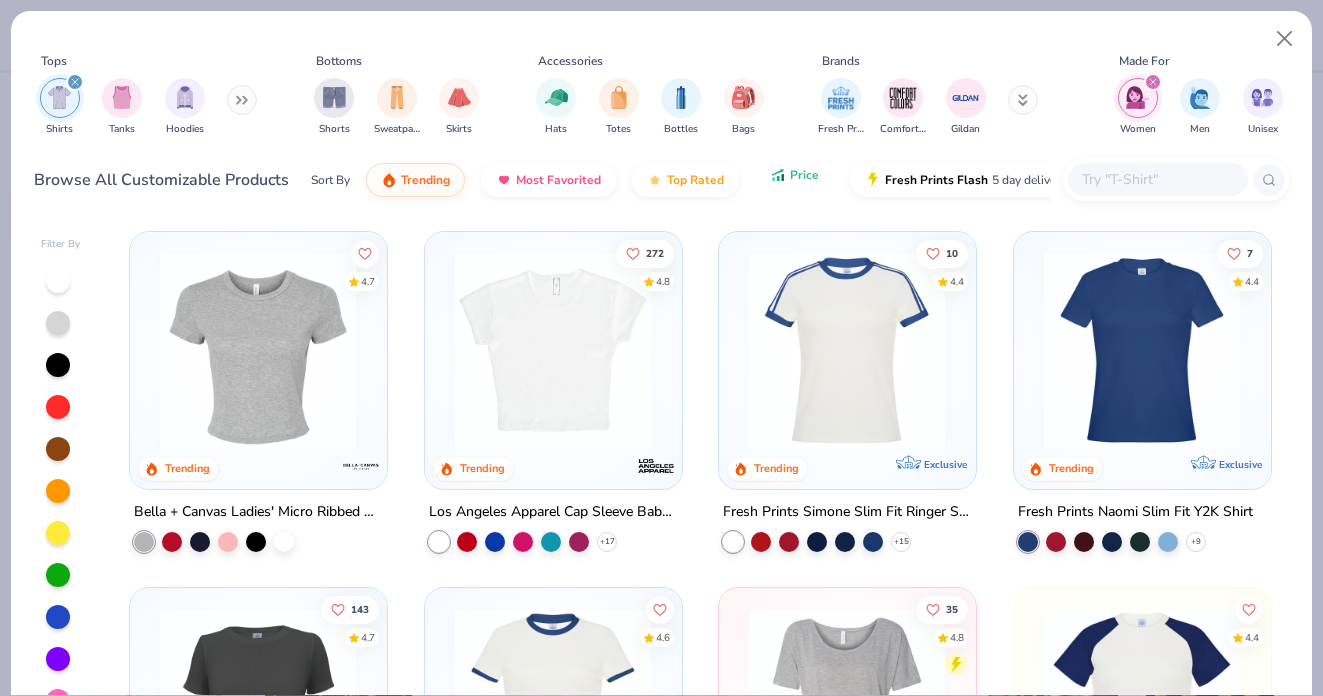 click 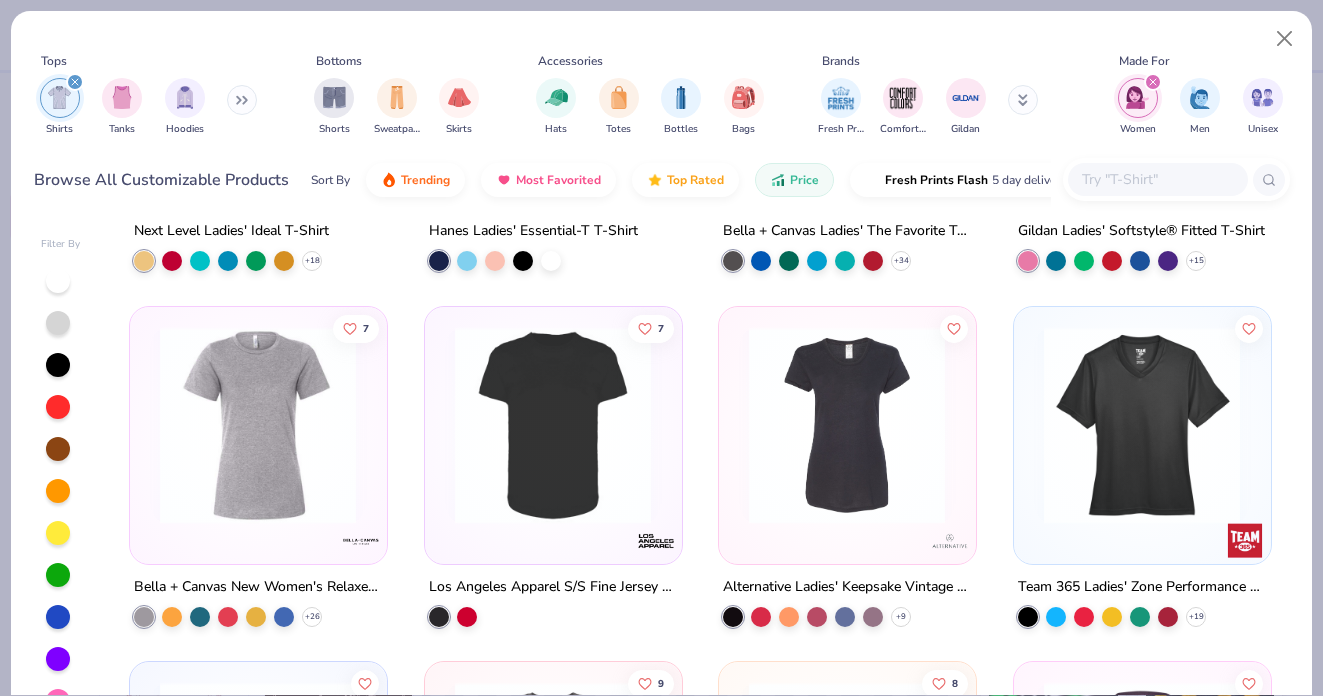 scroll, scrollTop: 0, scrollLeft: 0, axis: both 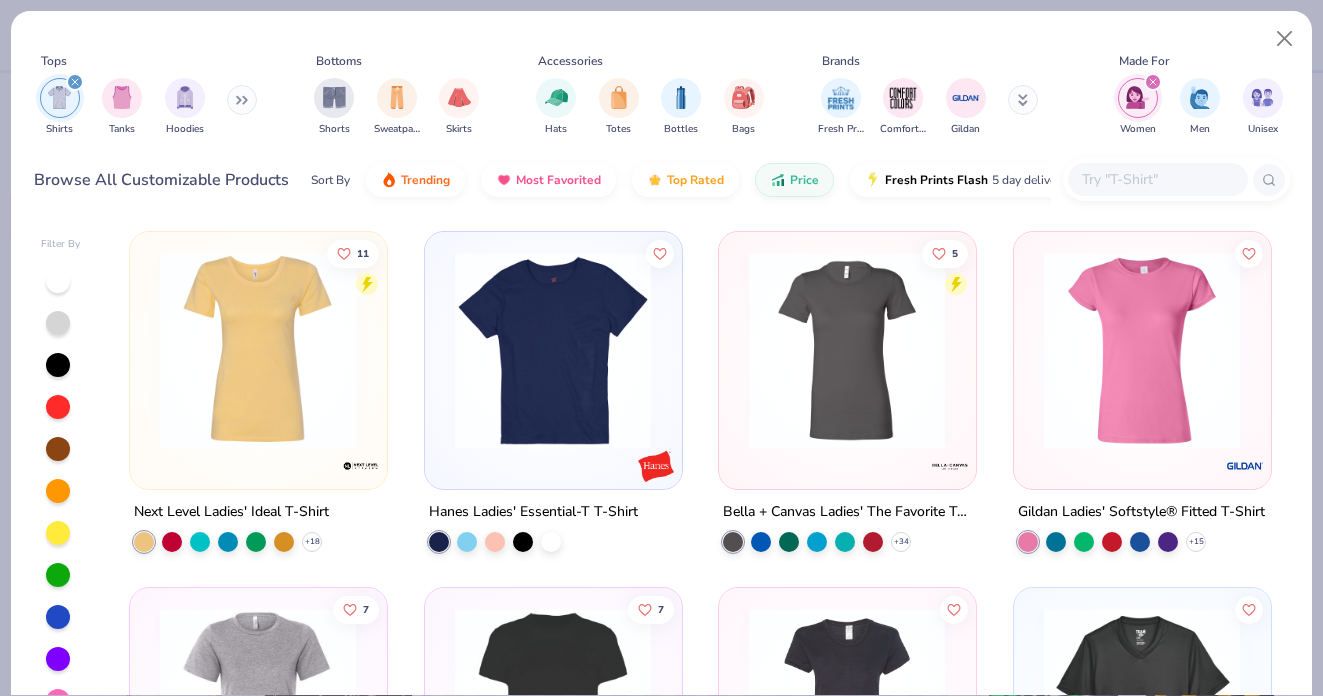click at bounding box center [258, 350] 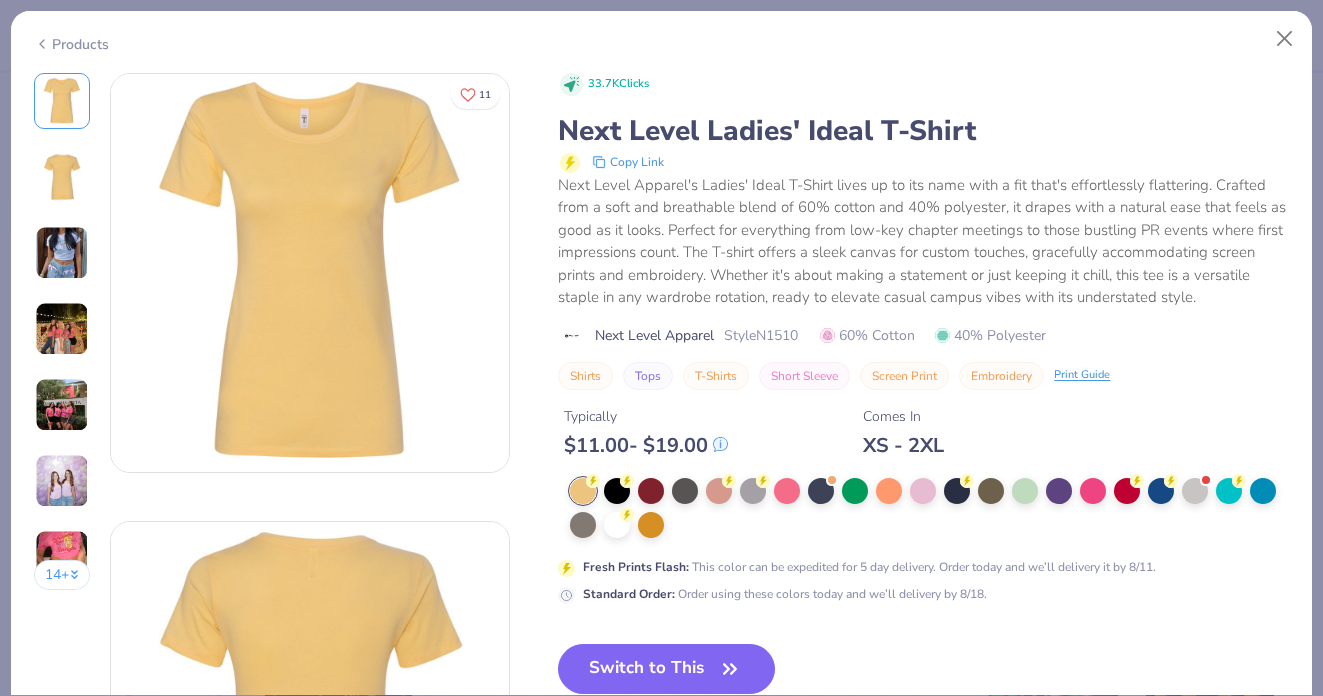 click at bounding box center [62, 253] 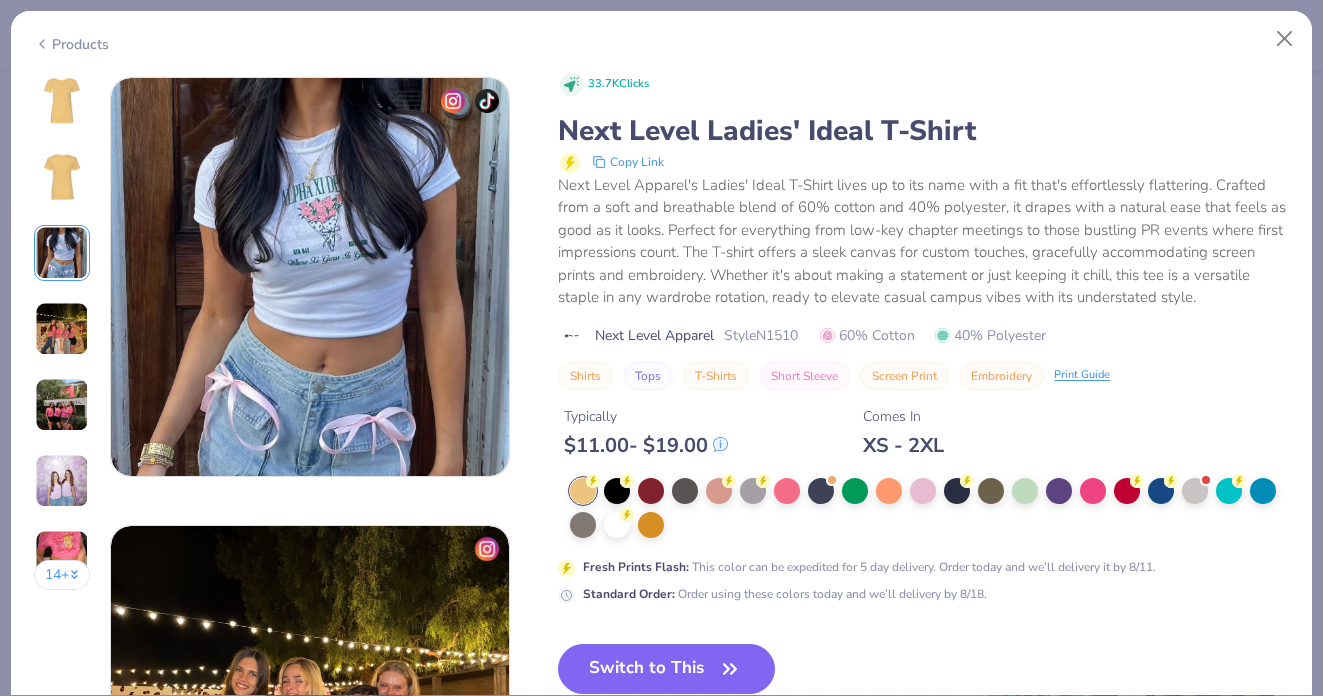 scroll, scrollTop: 896, scrollLeft: 0, axis: vertical 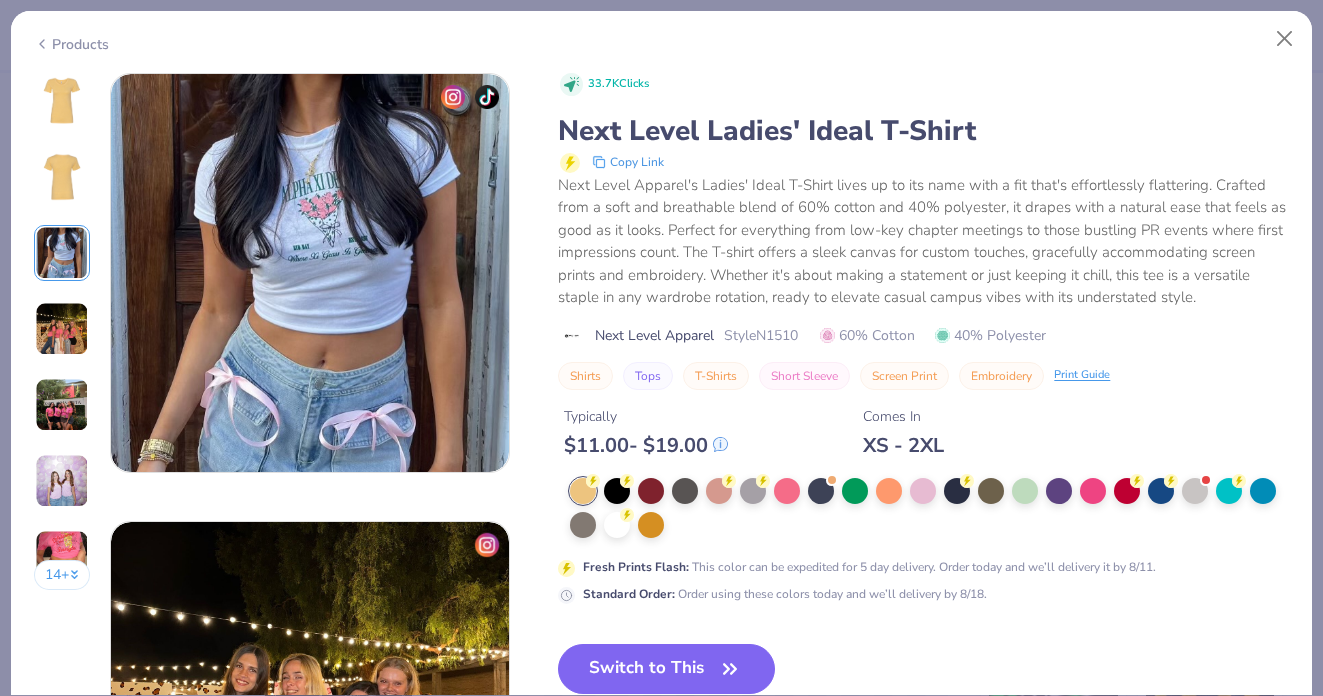 click at bounding box center (62, 329) 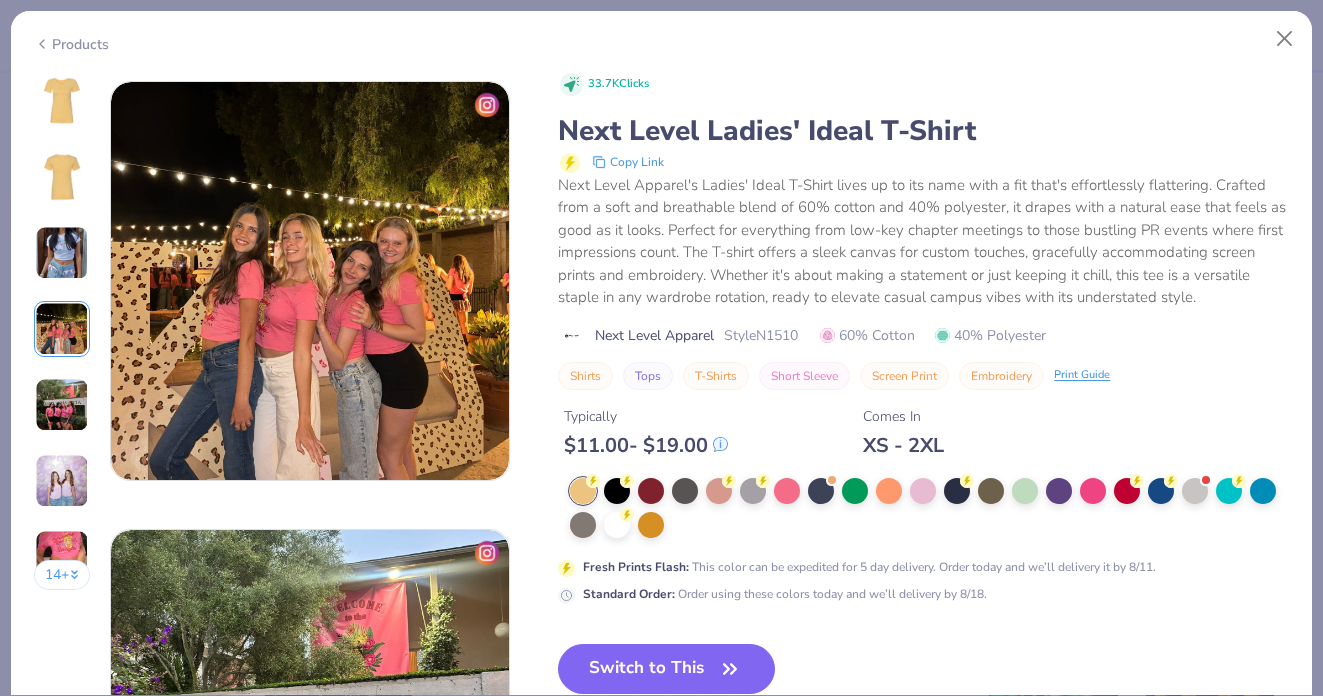 scroll, scrollTop: 1344, scrollLeft: 0, axis: vertical 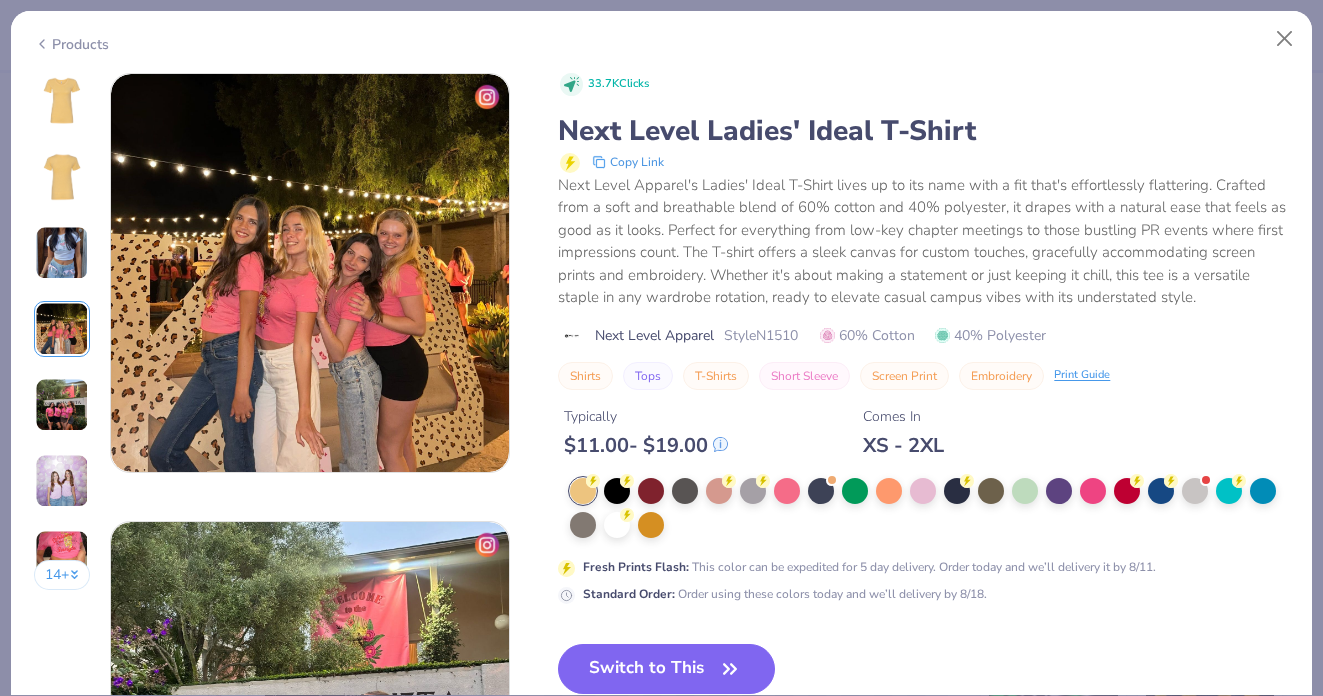 click at bounding box center [62, 405] 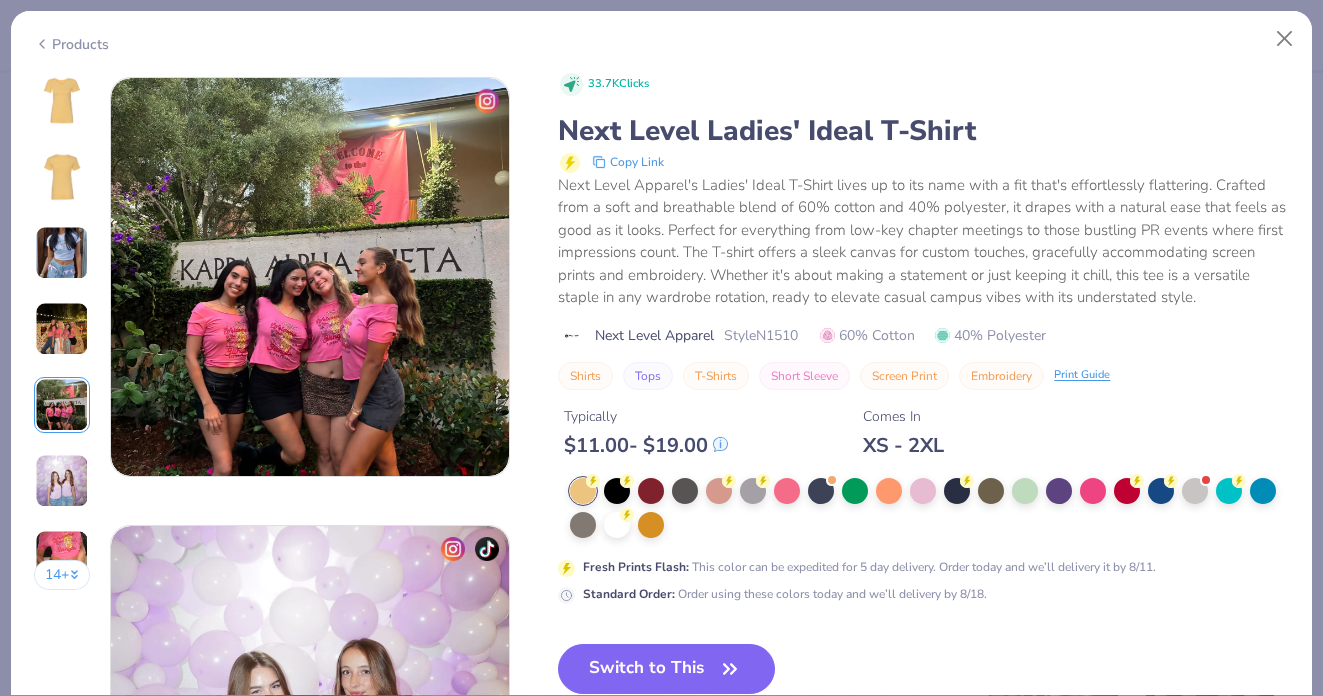 scroll, scrollTop: 1792, scrollLeft: 0, axis: vertical 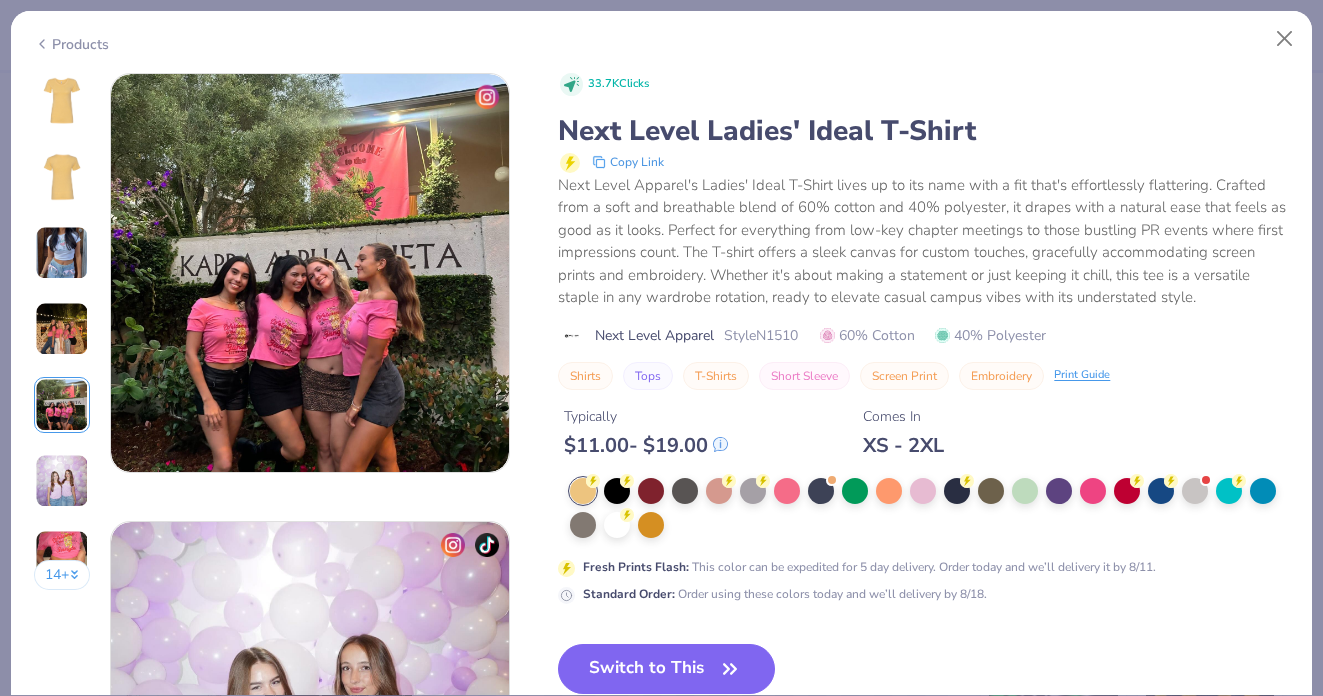 click on "14 +" at bounding box center [62, 339] 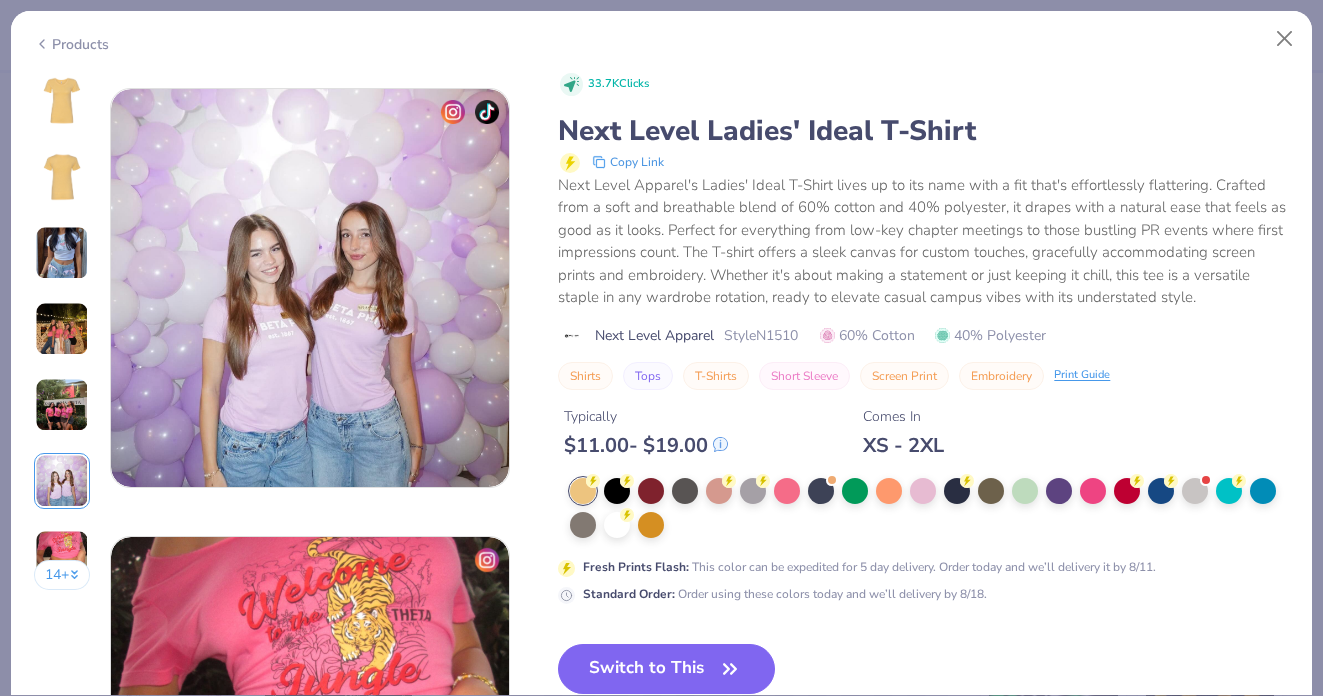 scroll, scrollTop: 2240, scrollLeft: 0, axis: vertical 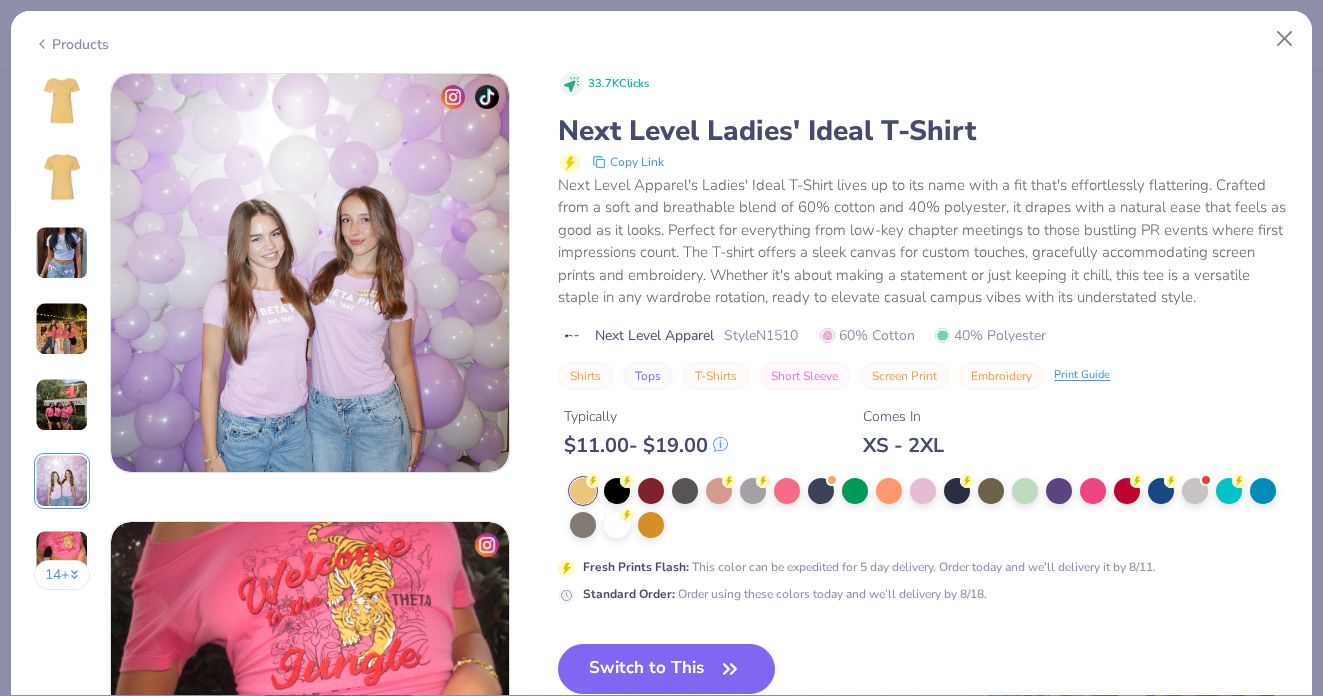 click on "14 +" at bounding box center (62, 575) 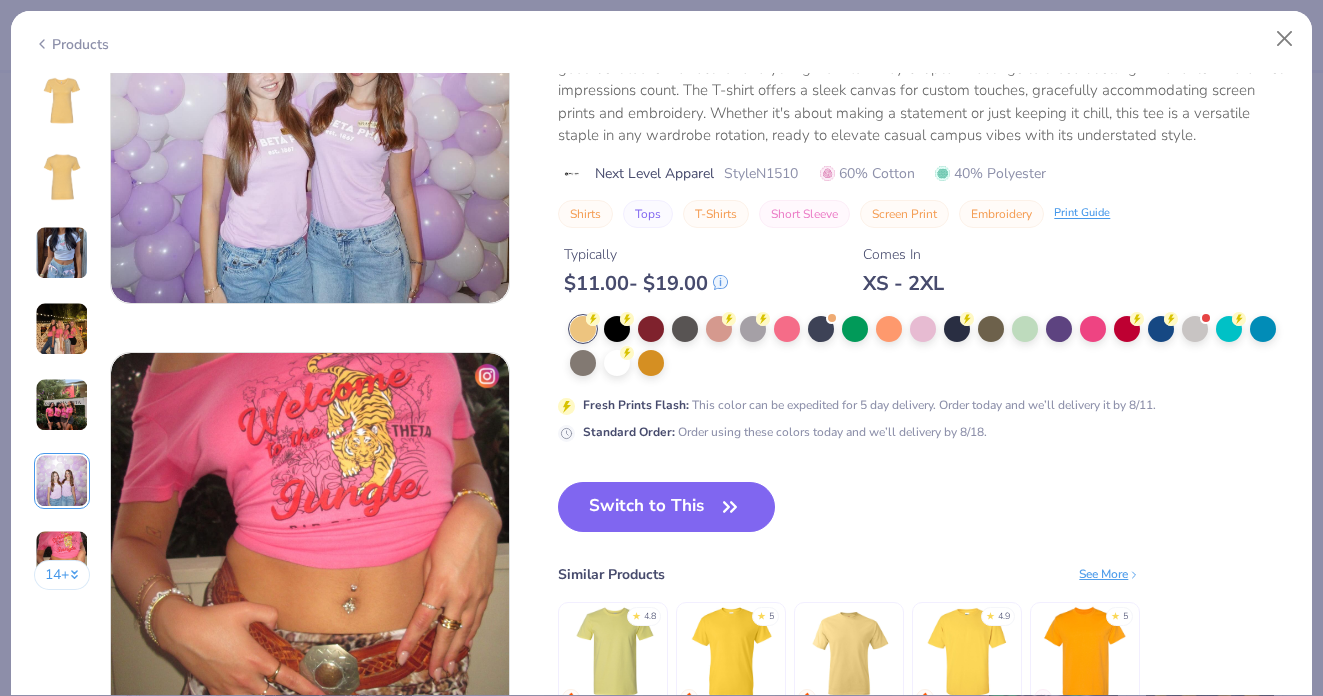 scroll, scrollTop: 2139, scrollLeft: 0, axis: vertical 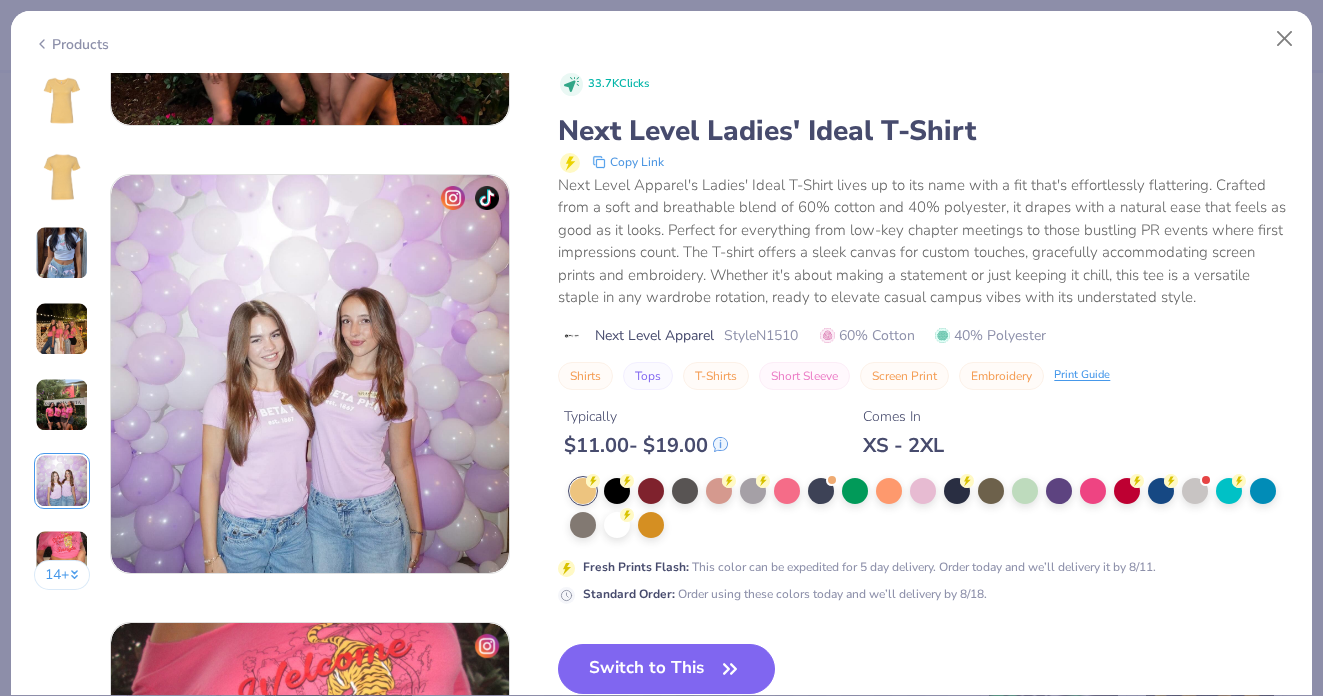click at bounding box center [62, 329] 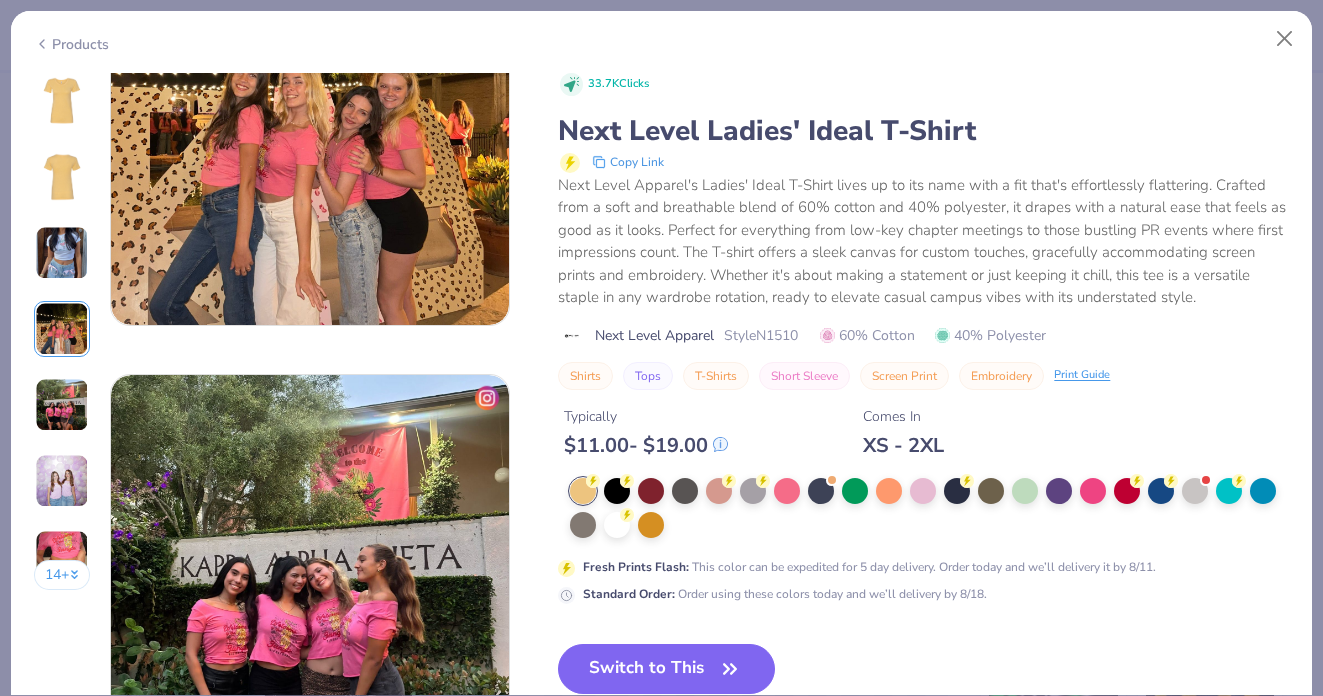 scroll, scrollTop: 1344, scrollLeft: 0, axis: vertical 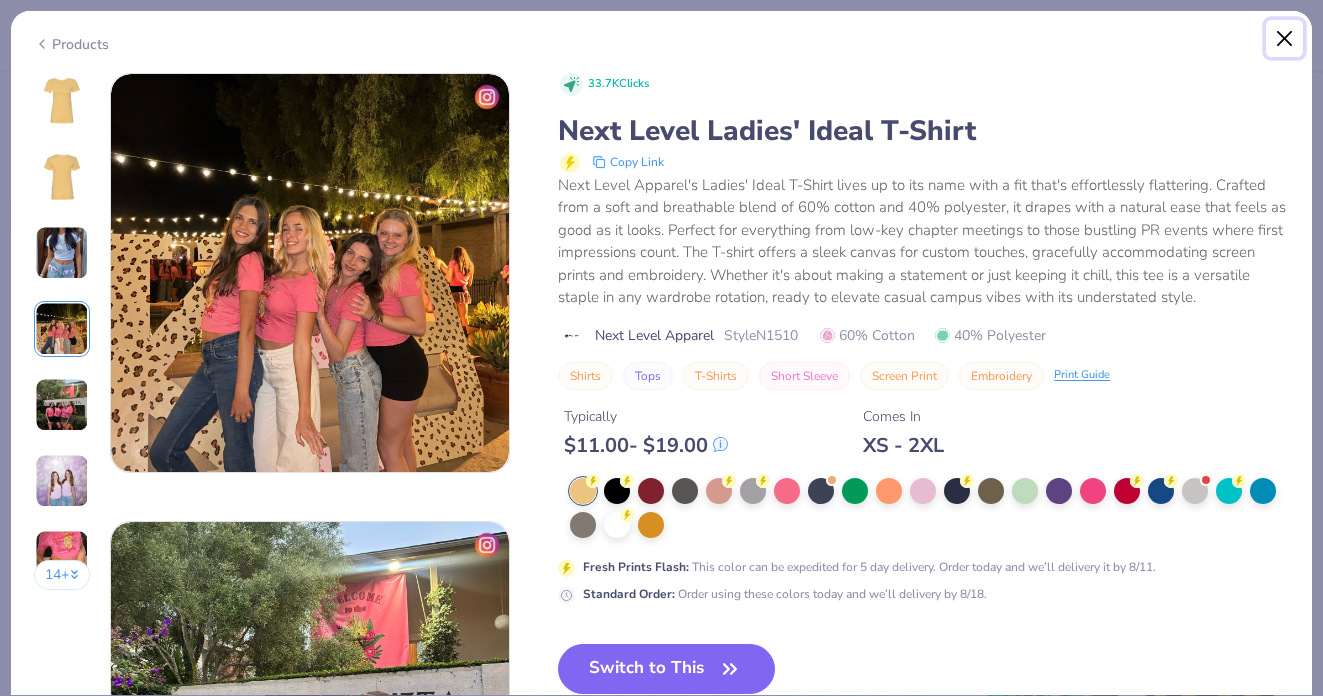 click at bounding box center [1285, 39] 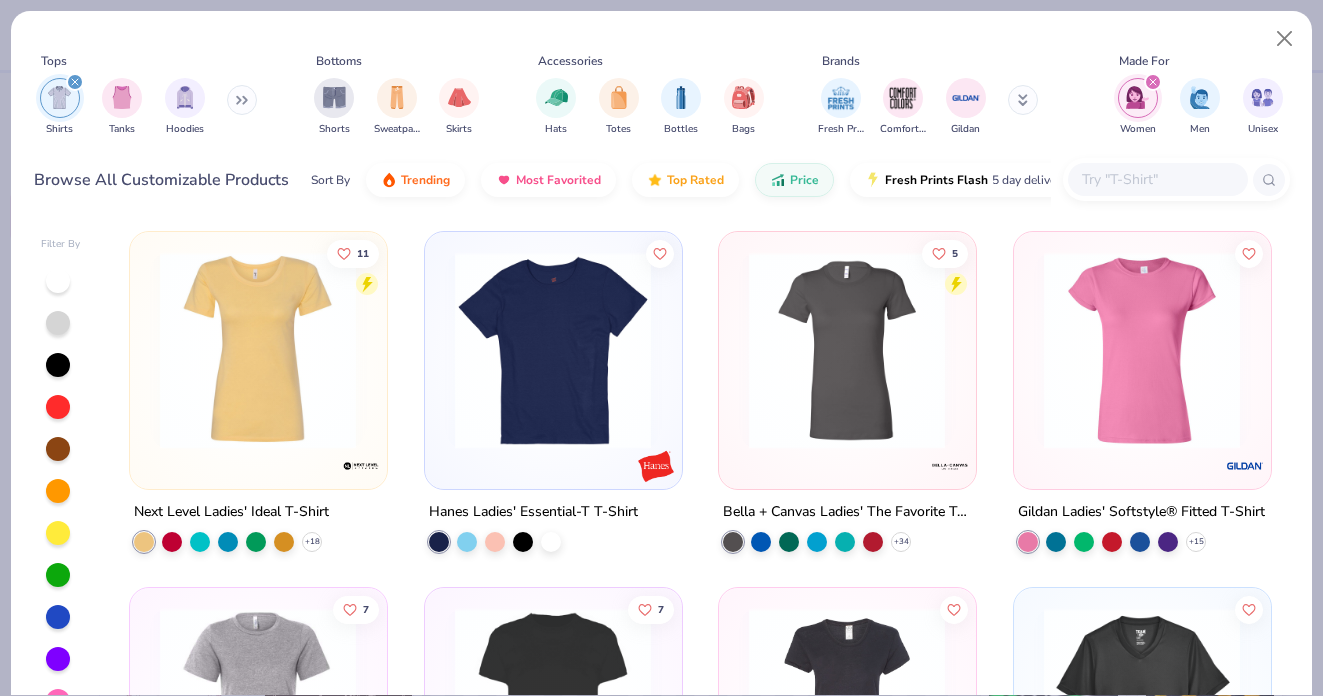 click at bounding box center (847, 350) 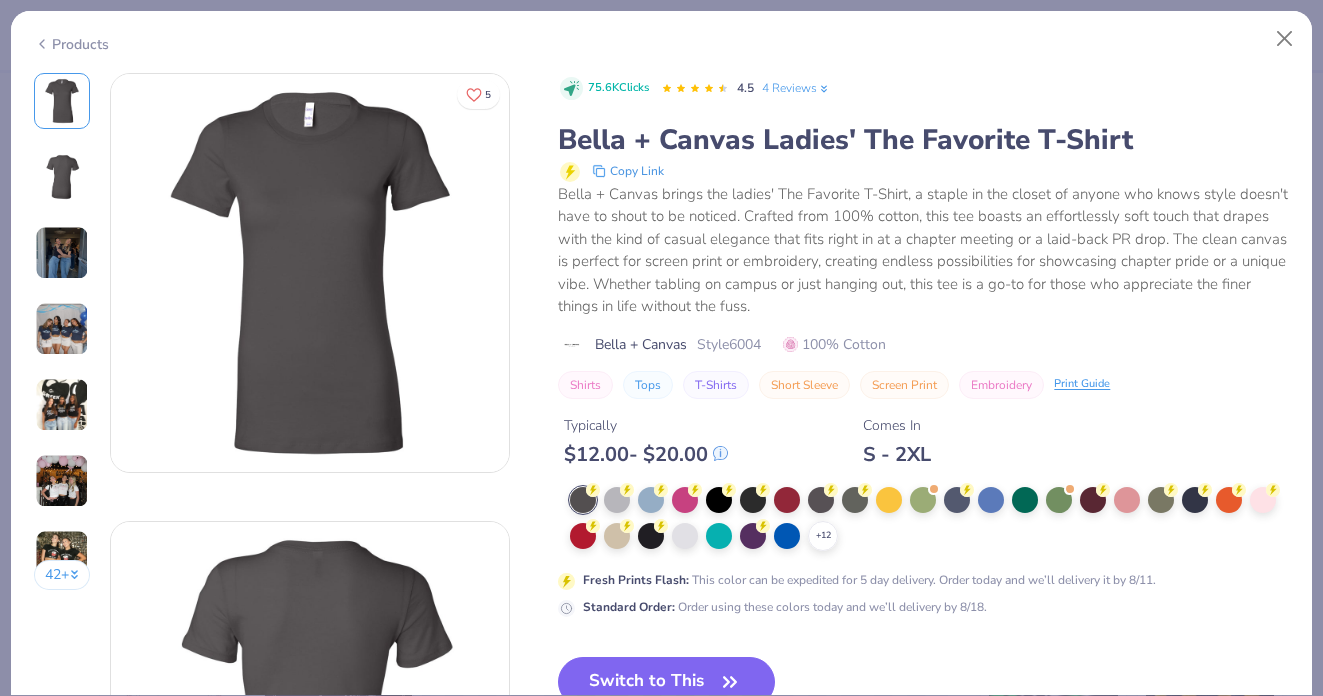click at bounding box center (62, 177) 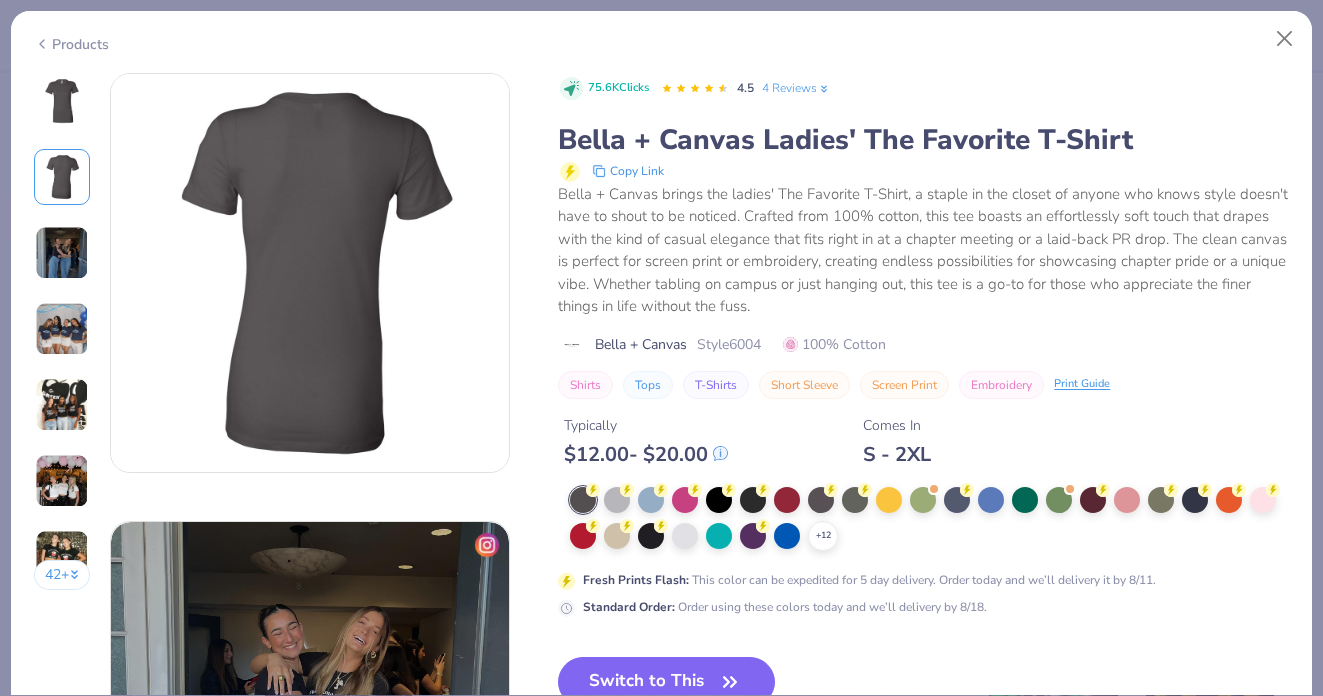 click at bounding box center (62, 253) 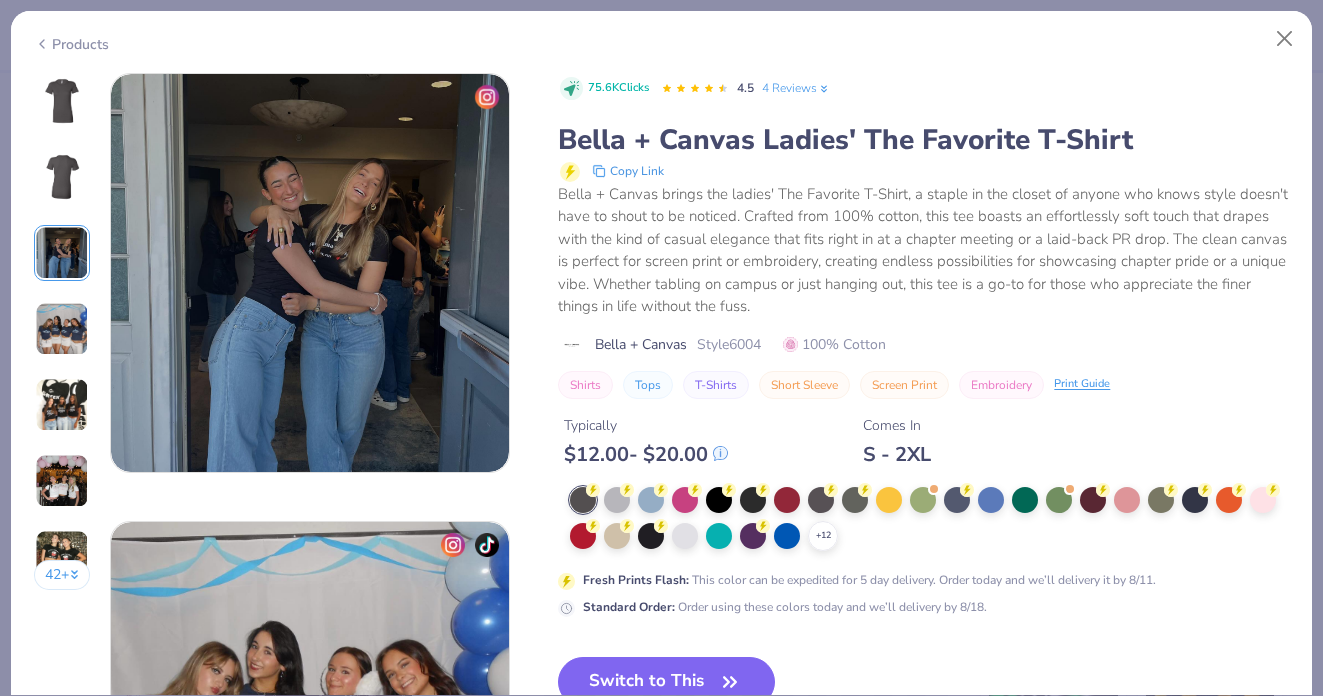 click at bounding box center (62, 329) 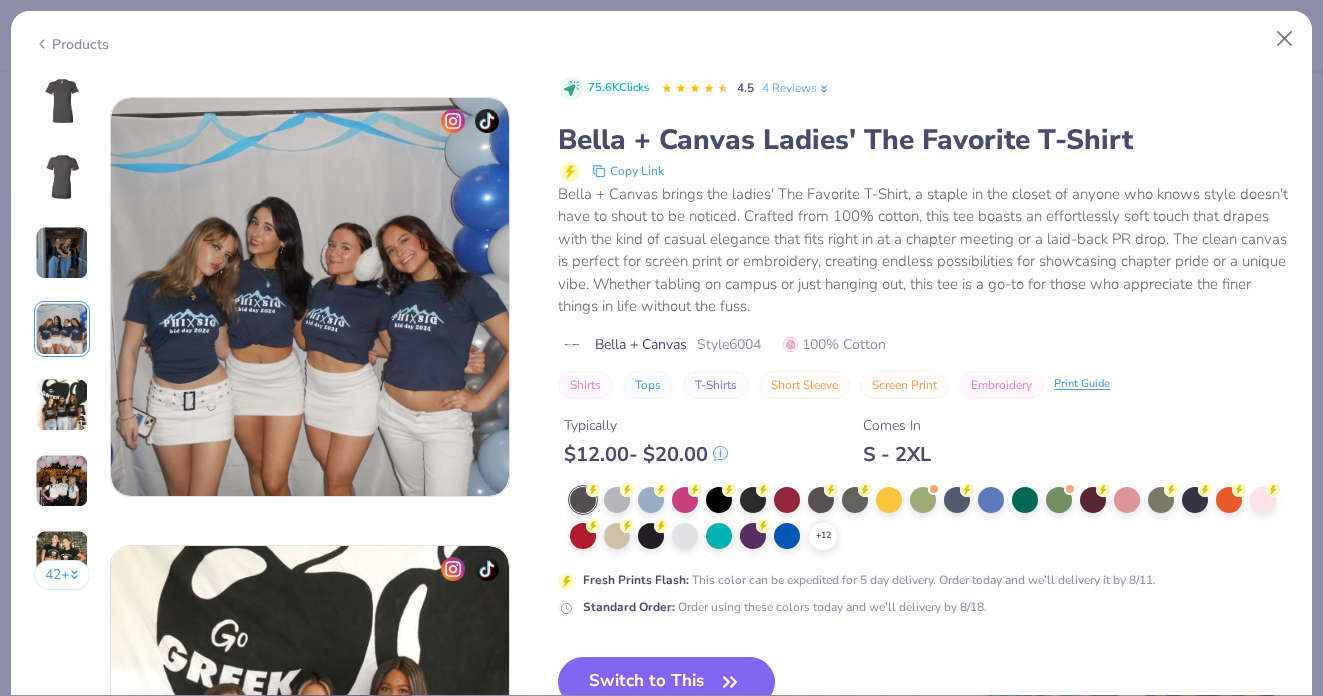 scroll, scrollTop: 1344, scrollLeft: 0, axis: vertical 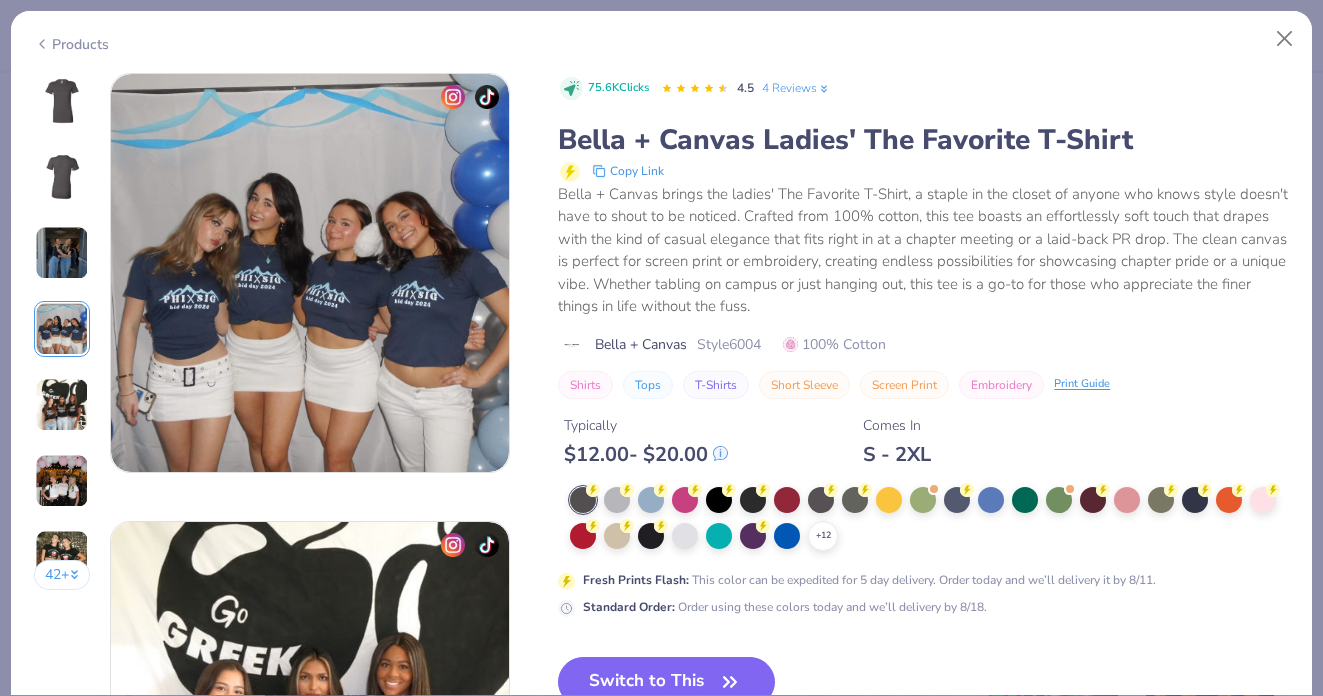 click at bounding box center (62, 405) 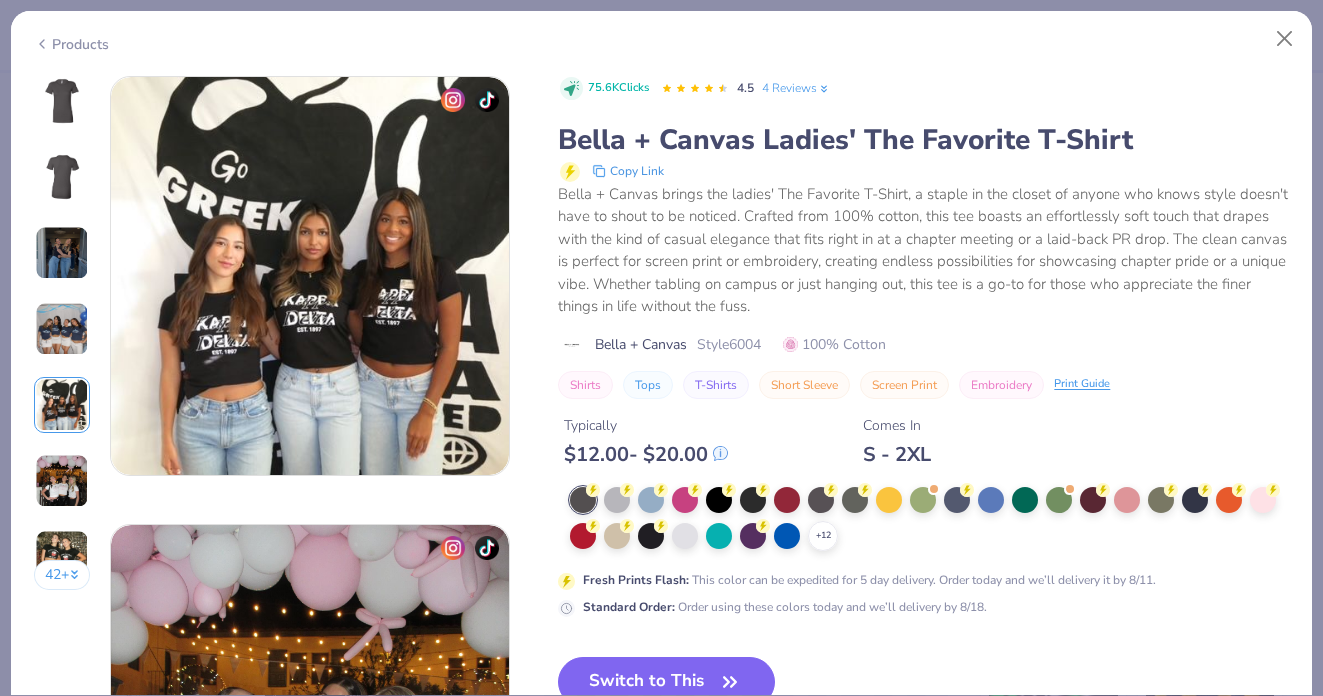 scroll, scrollTop: 1792, scrollLeft: 0, axis: vertical 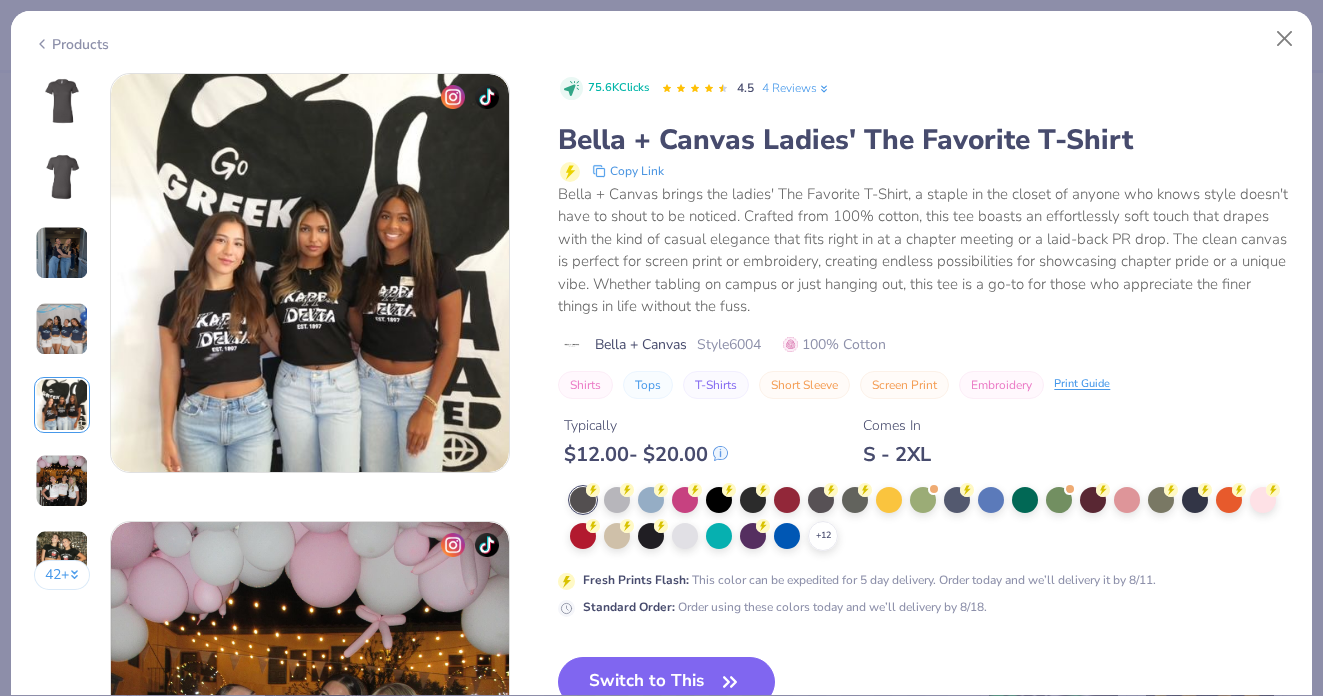 click at bounding box center [62, 481] 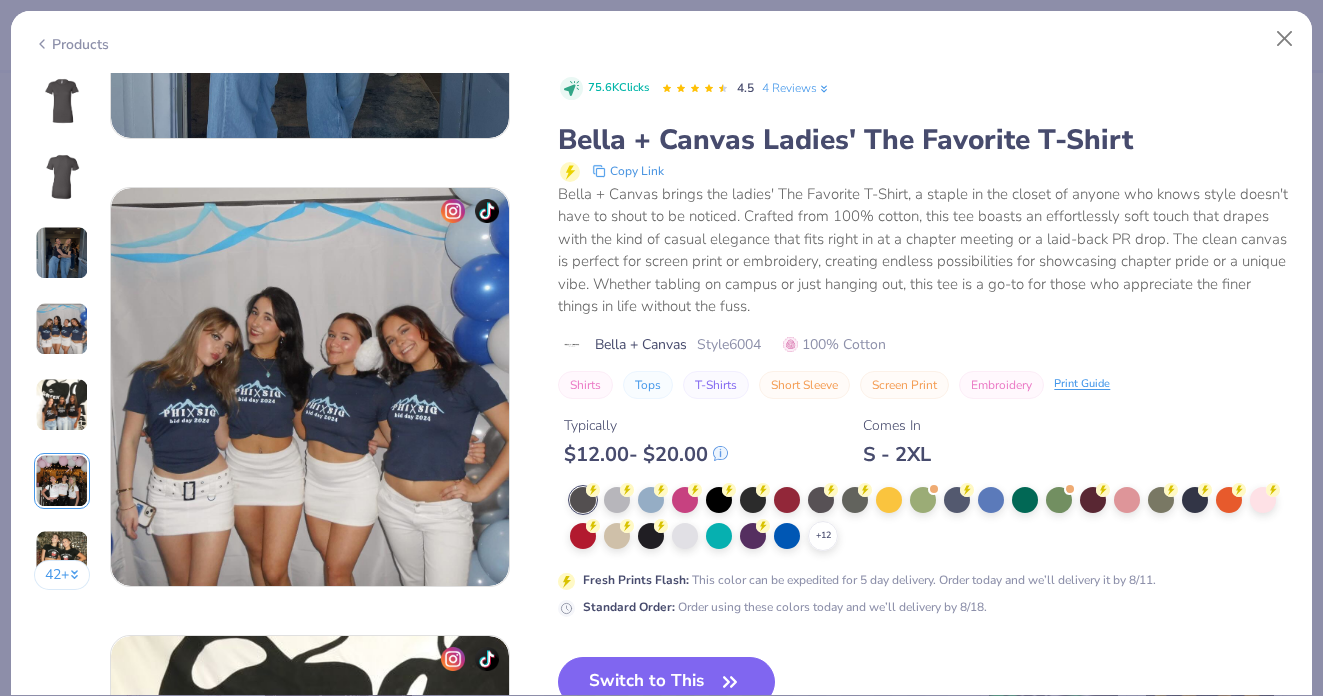 scroll, scrollTop: 300, scrollLeft: 0, axis: vertical 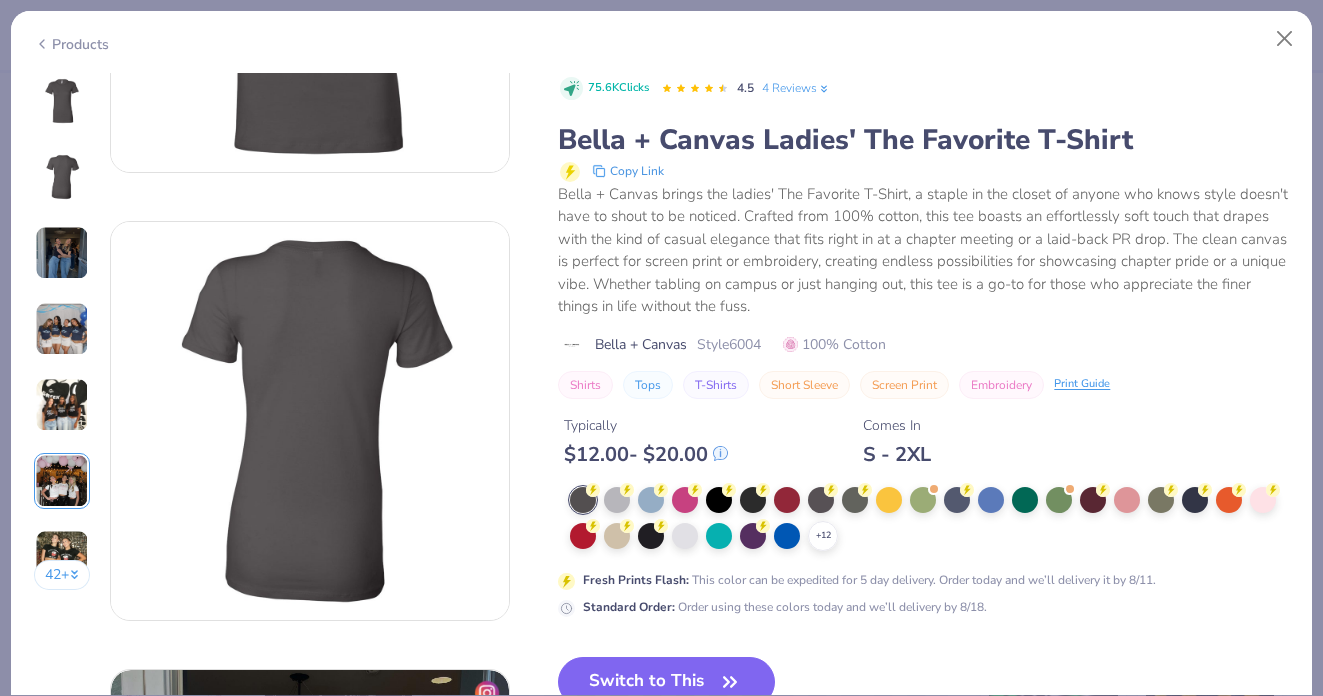 click on "Style  6004" at bounding box center (729, 344) 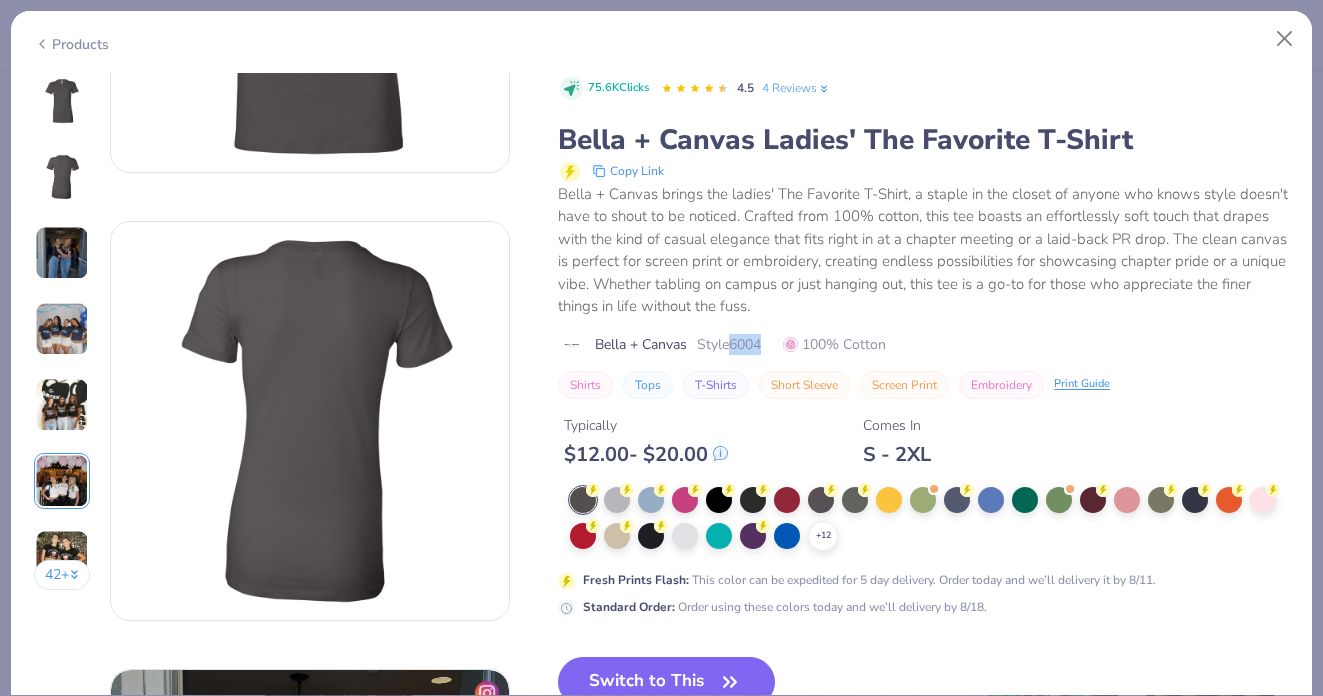 click on "Style  6004" at bounding box center (729, 344) 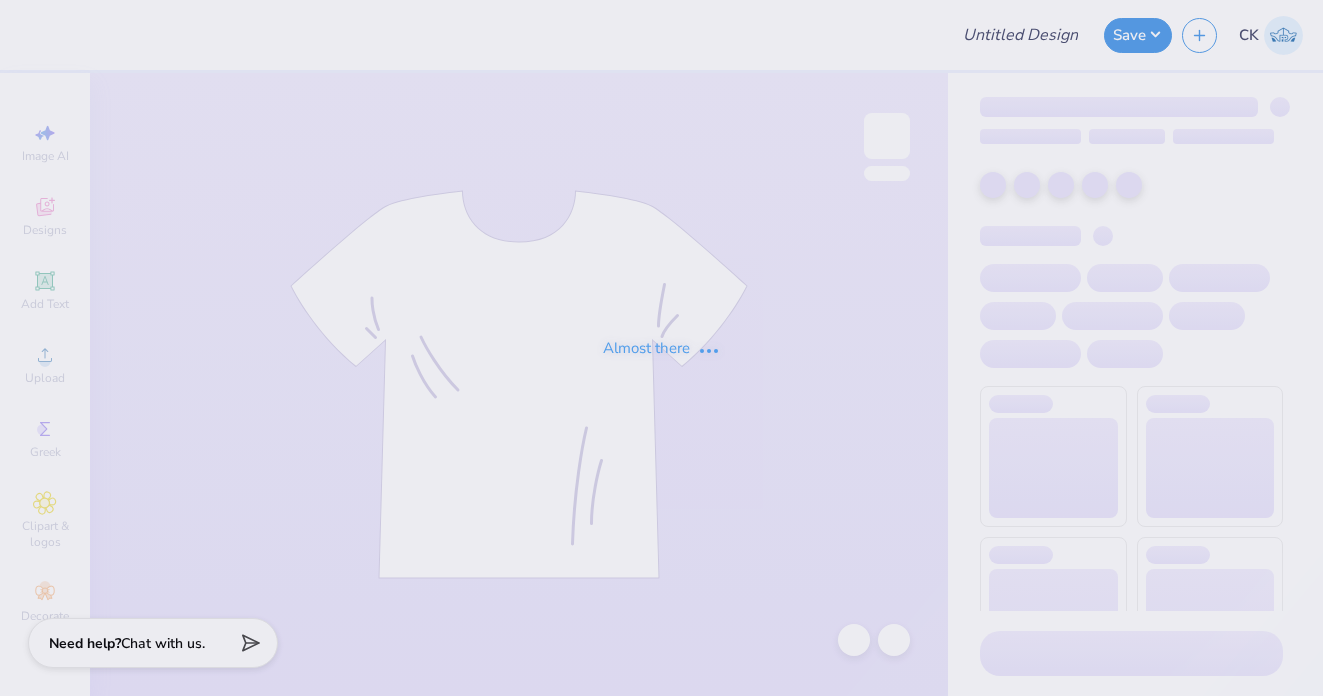 scroll, scrollTop: 0, scrollLeft: 0, axis: both 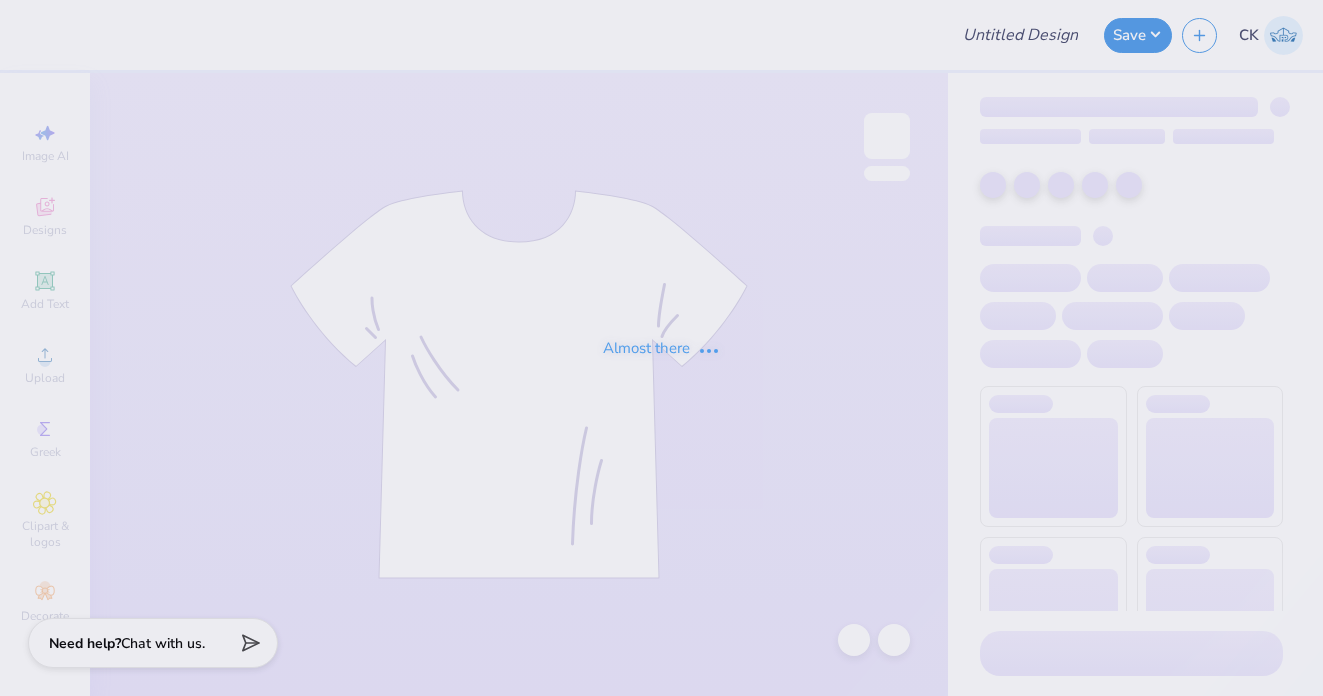 type on "Bar Crawl Fall tees option cans" 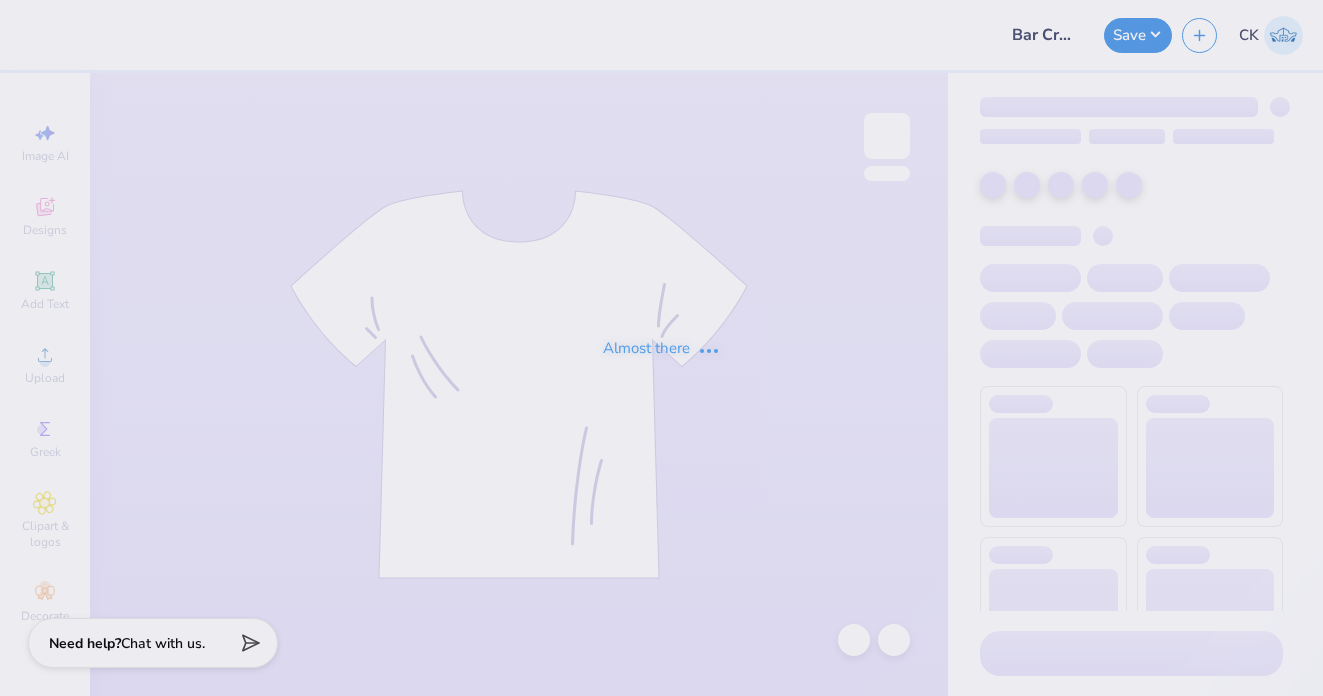 scroll, scrollTop: 0, scrollLeft: 0, axis: both 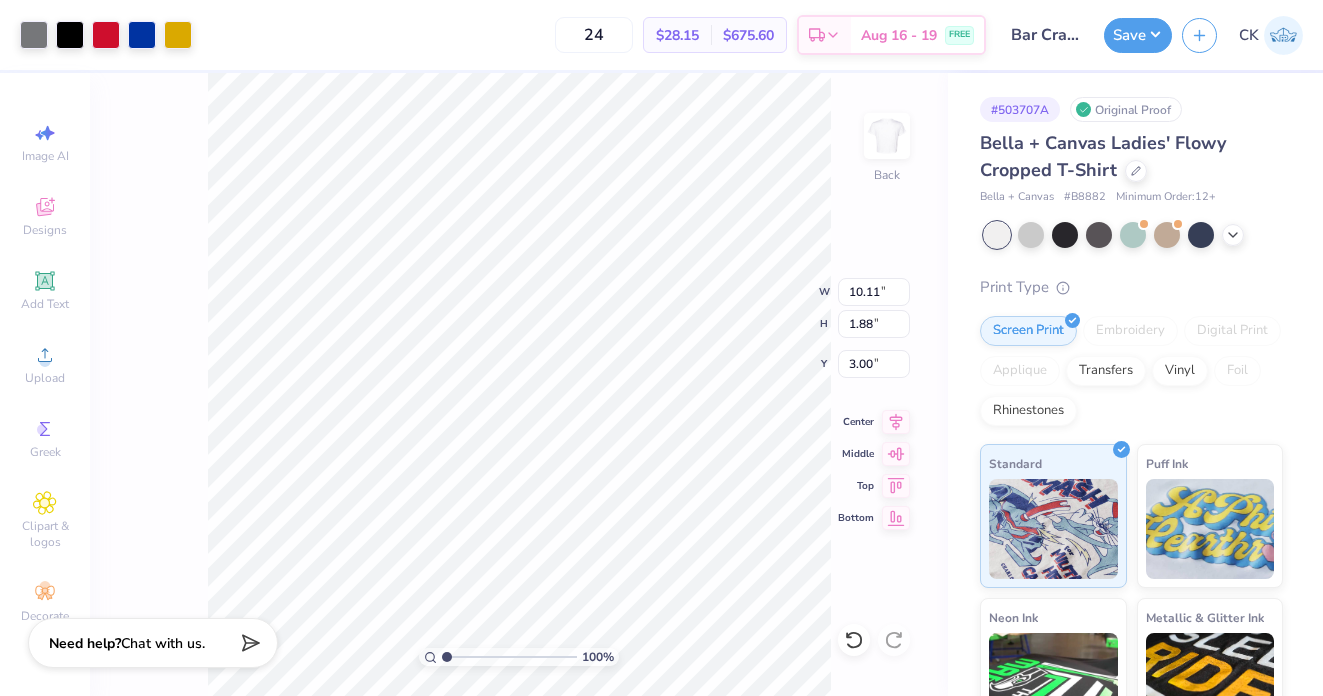 type on "10.11" 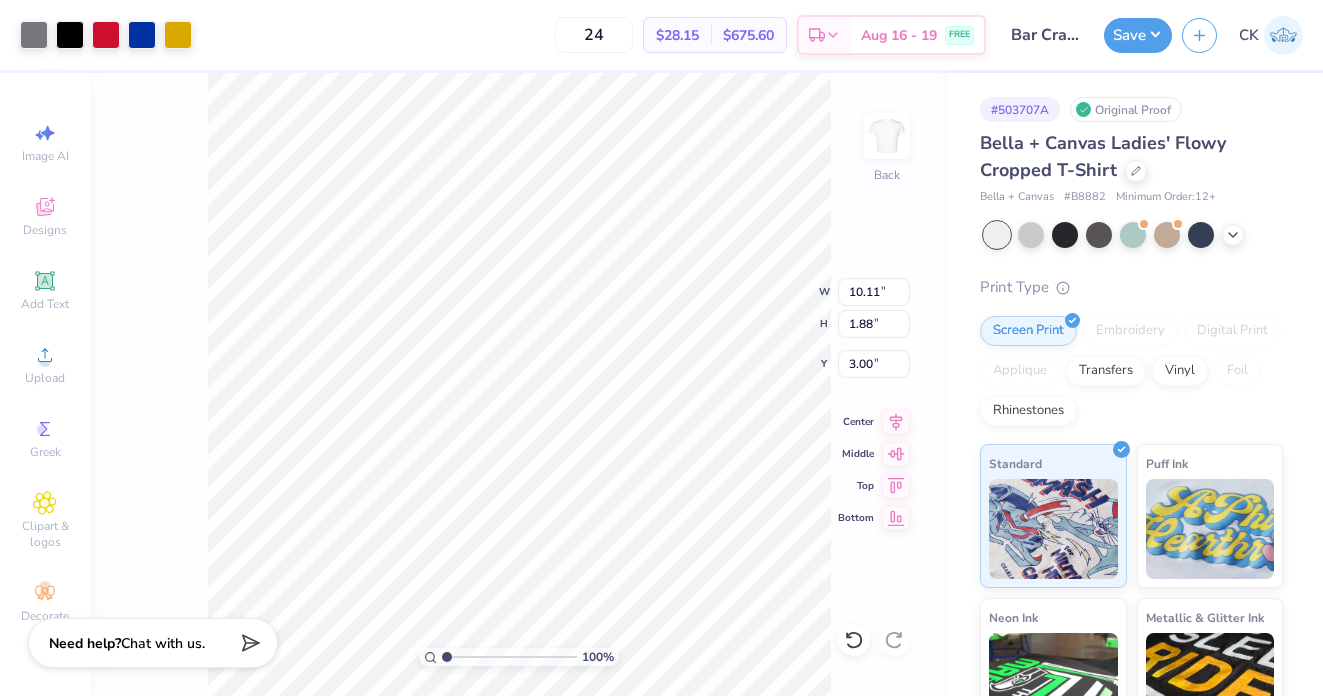 type on "1.88" 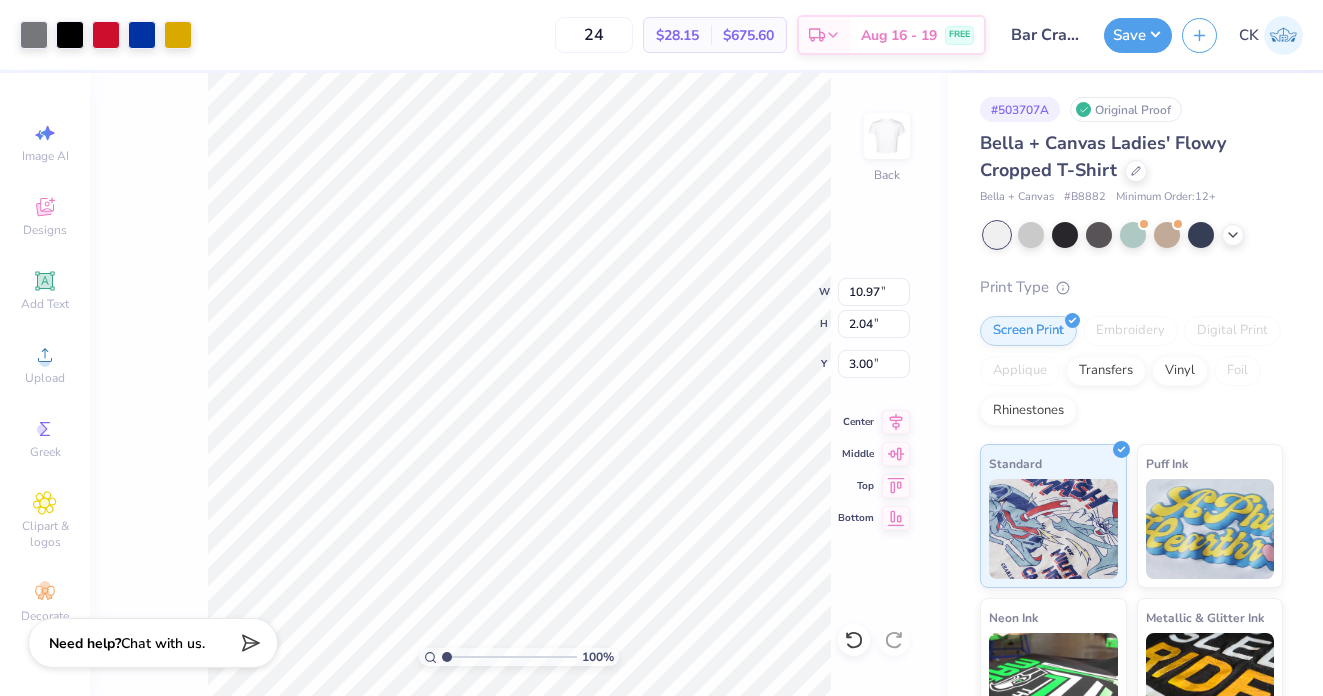 type on "2.51" 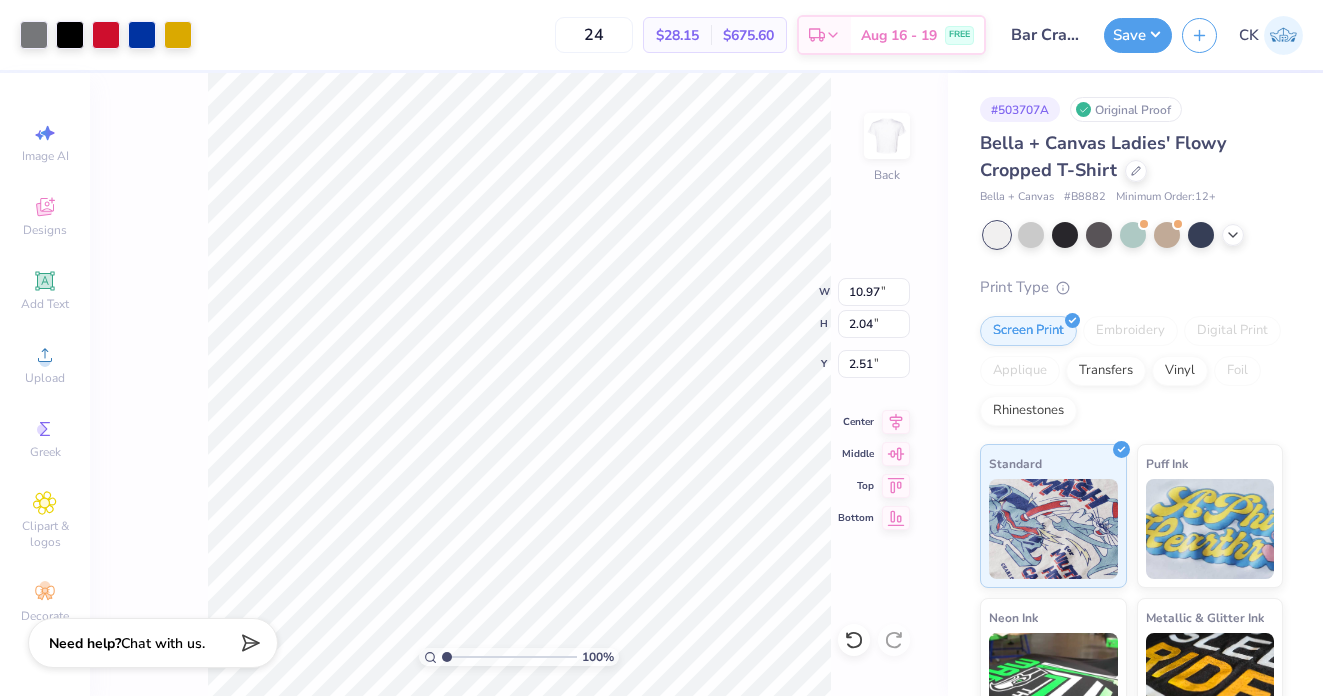 type on "11.75" 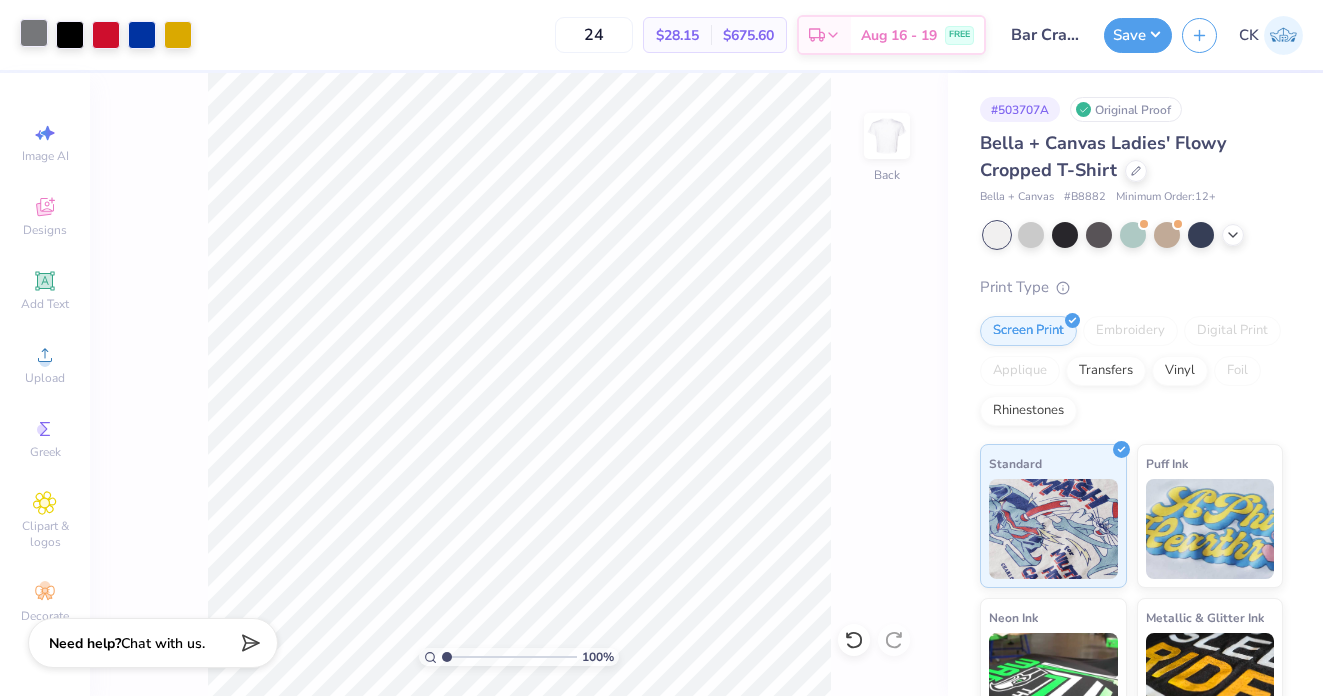 click at bounding box center (34, 33) 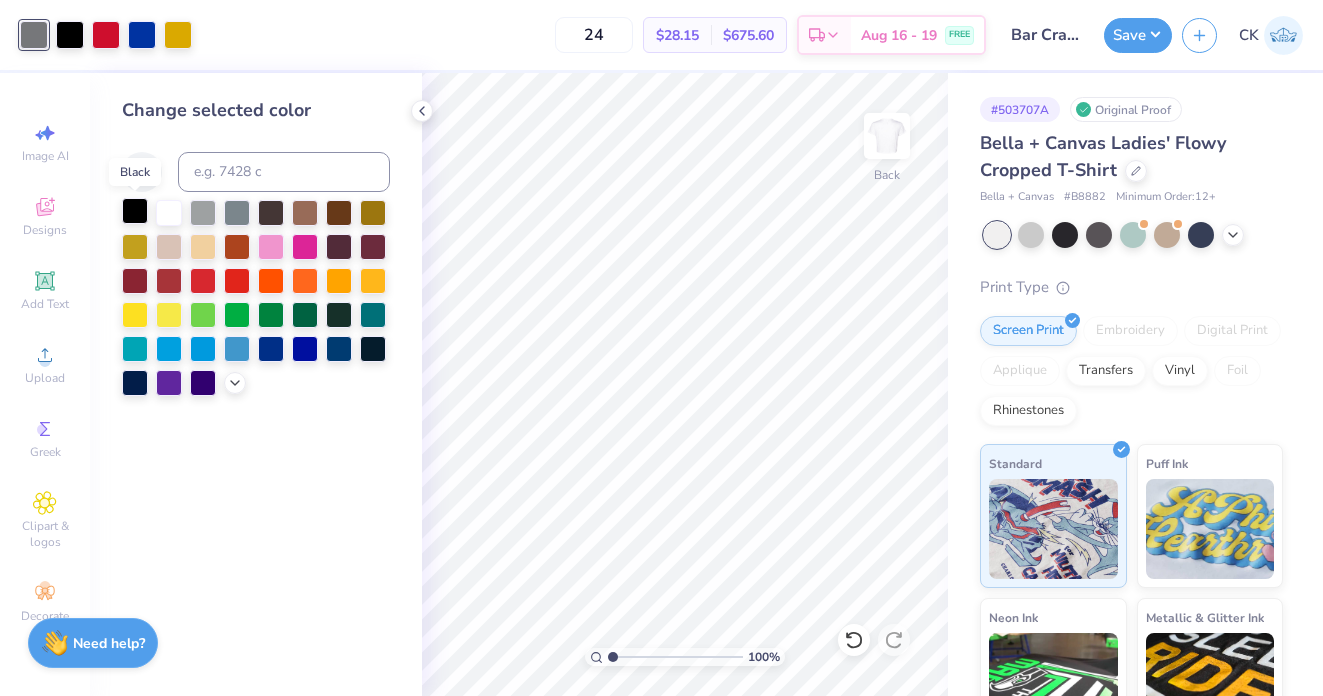 click at bounding box center (135, 211) 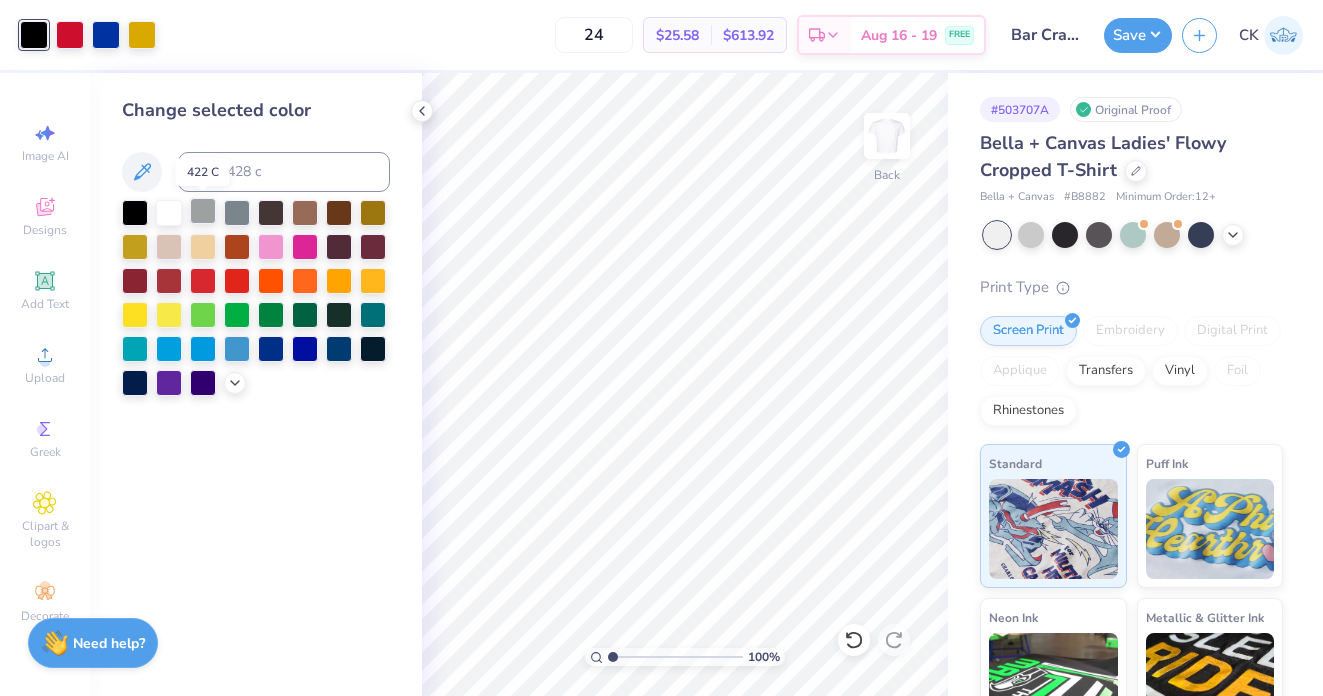 click at bounding box center (203, 211) 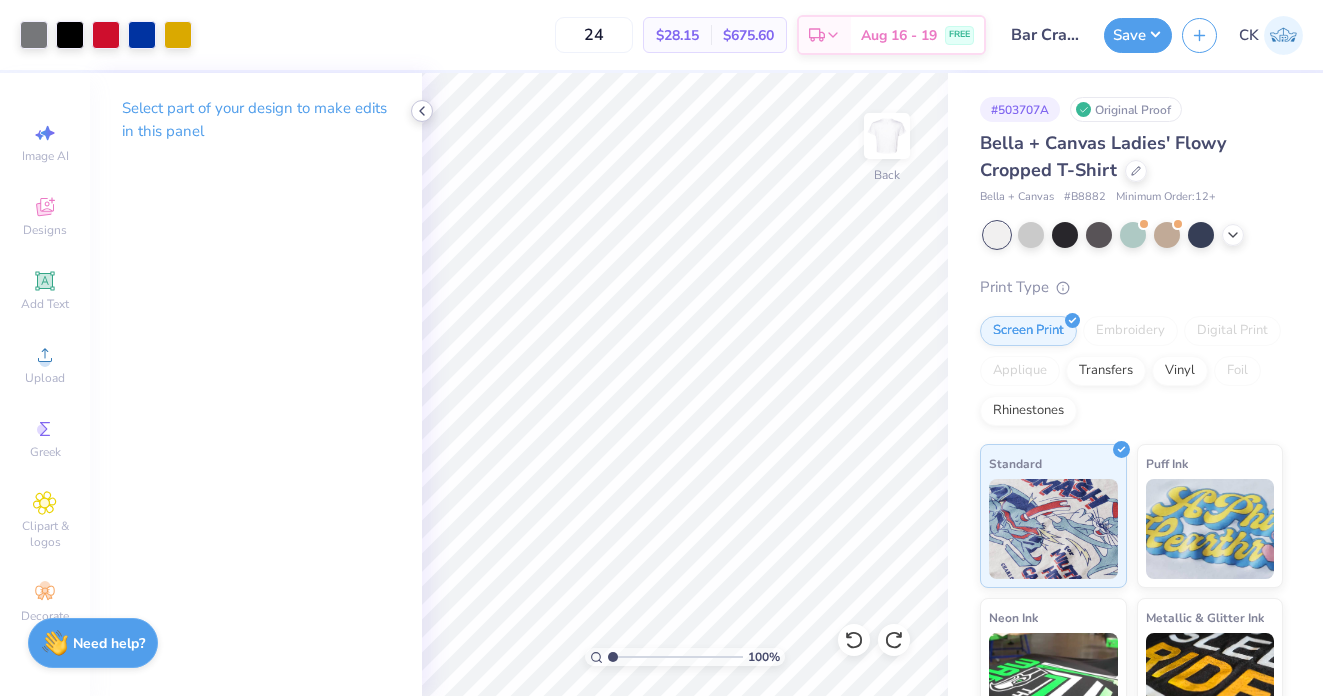 click 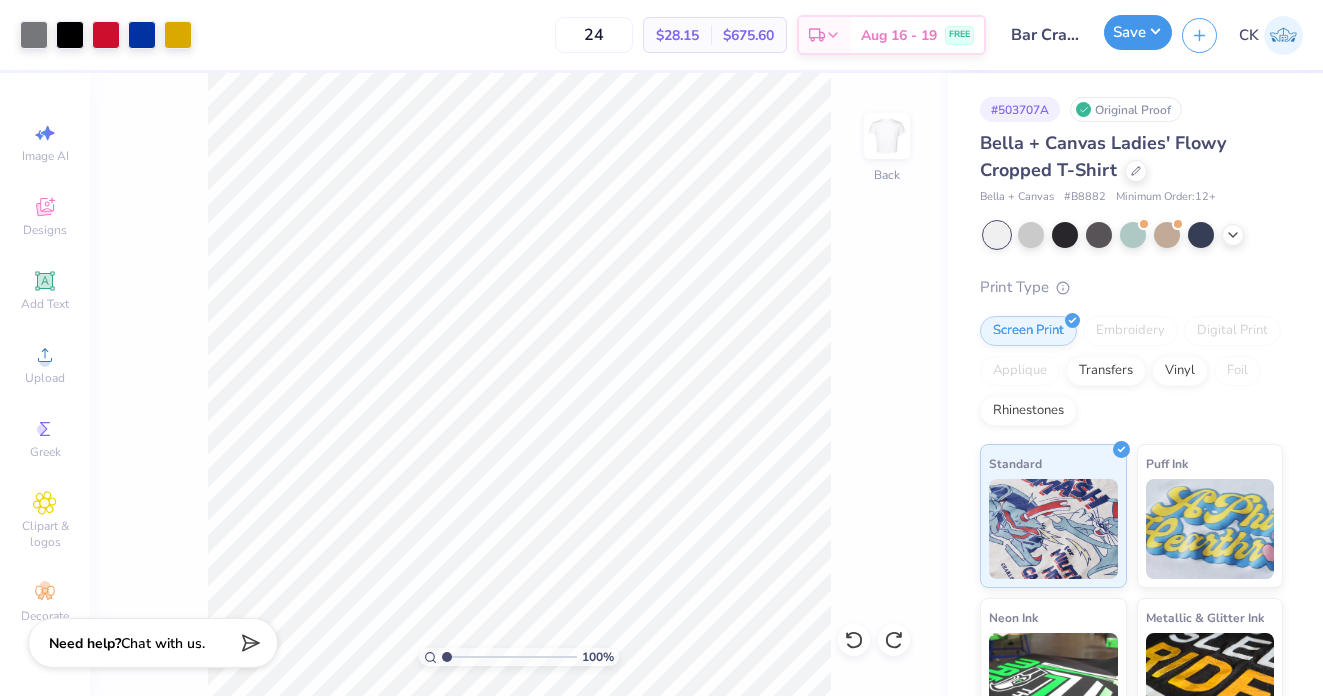 click on "Save" at bounding box center (1138, 32) 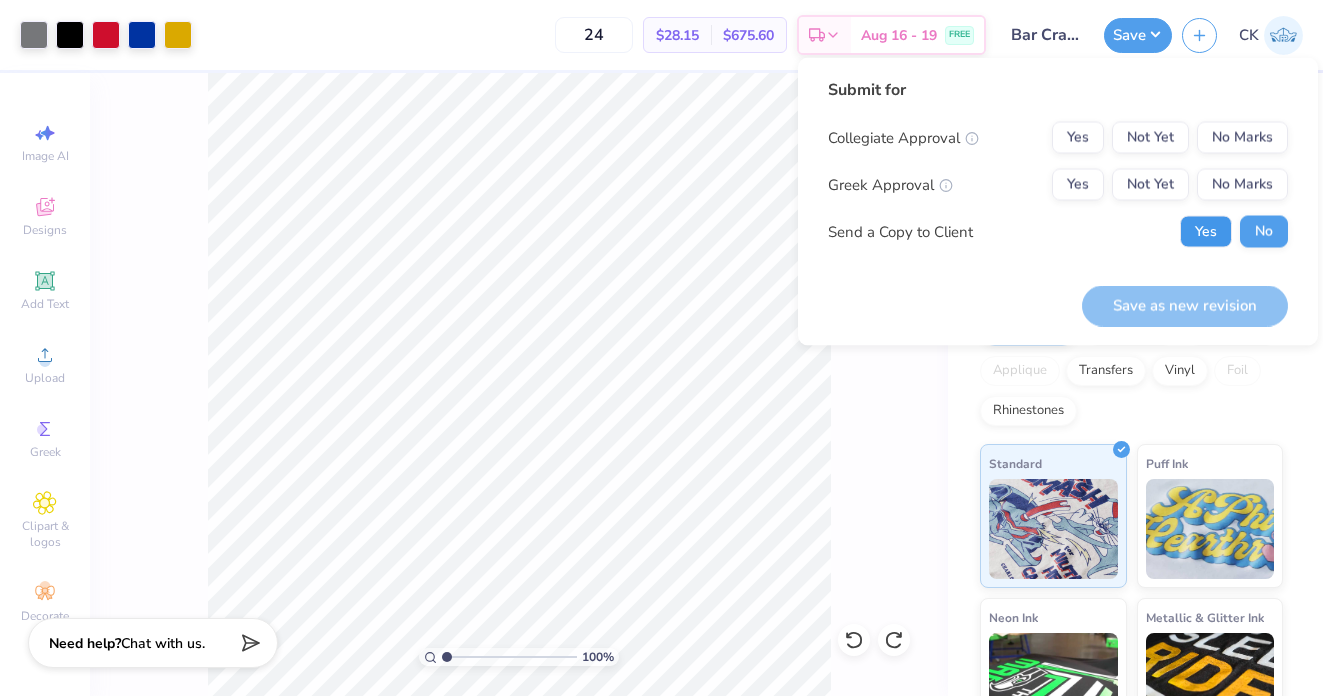 click on "Yes" at bounding box center [1206, 232] 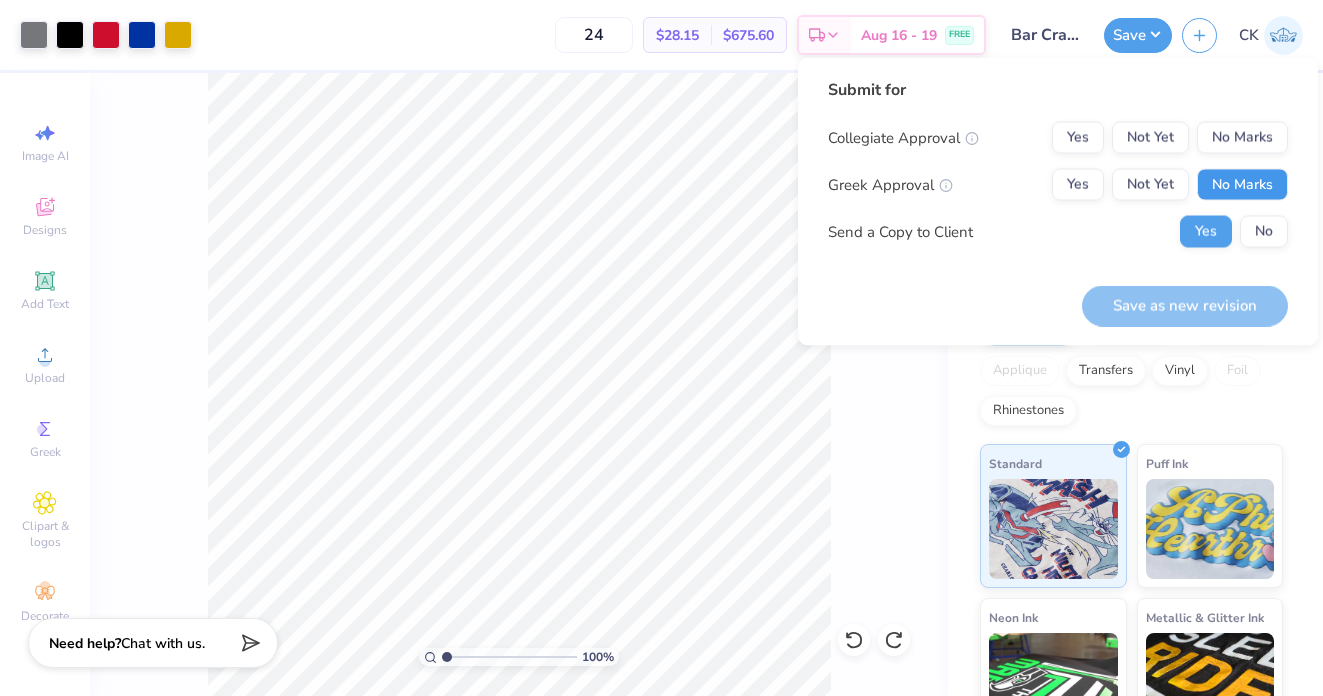 click on "No Marks" at bounding box center (1242, 185) 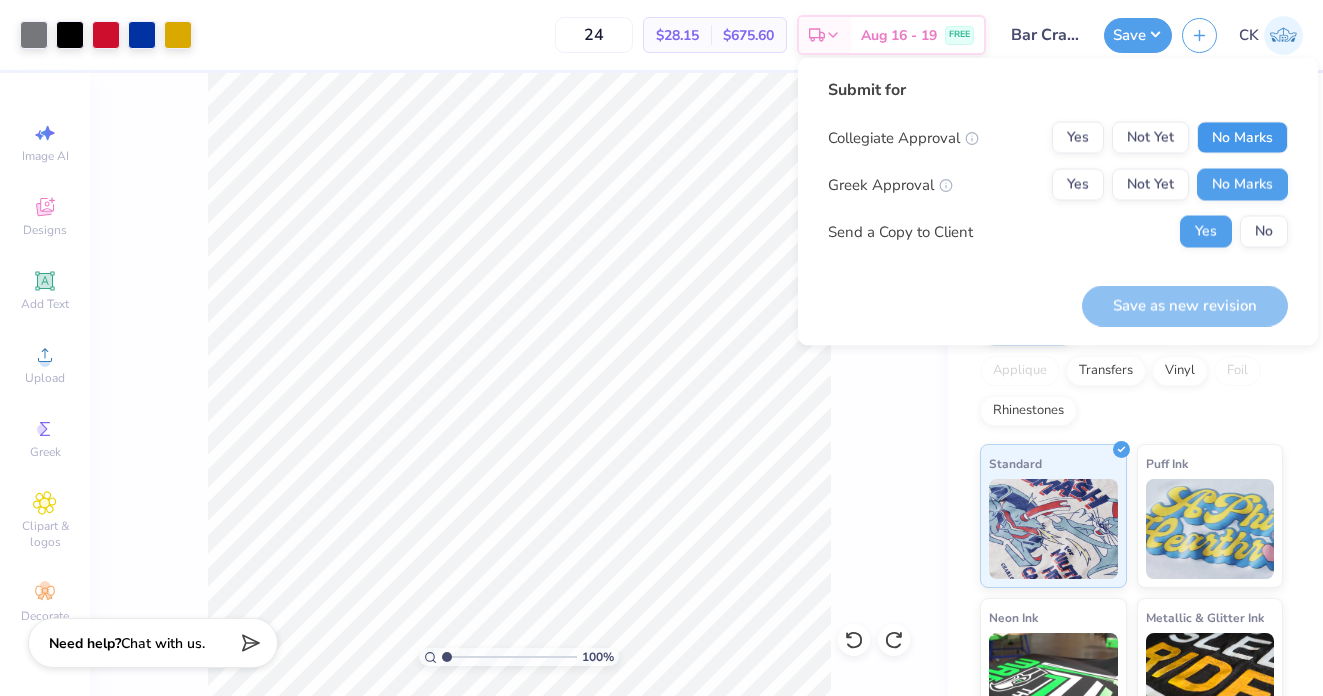 click on "No Marks" at bounding box center (1242, 138) 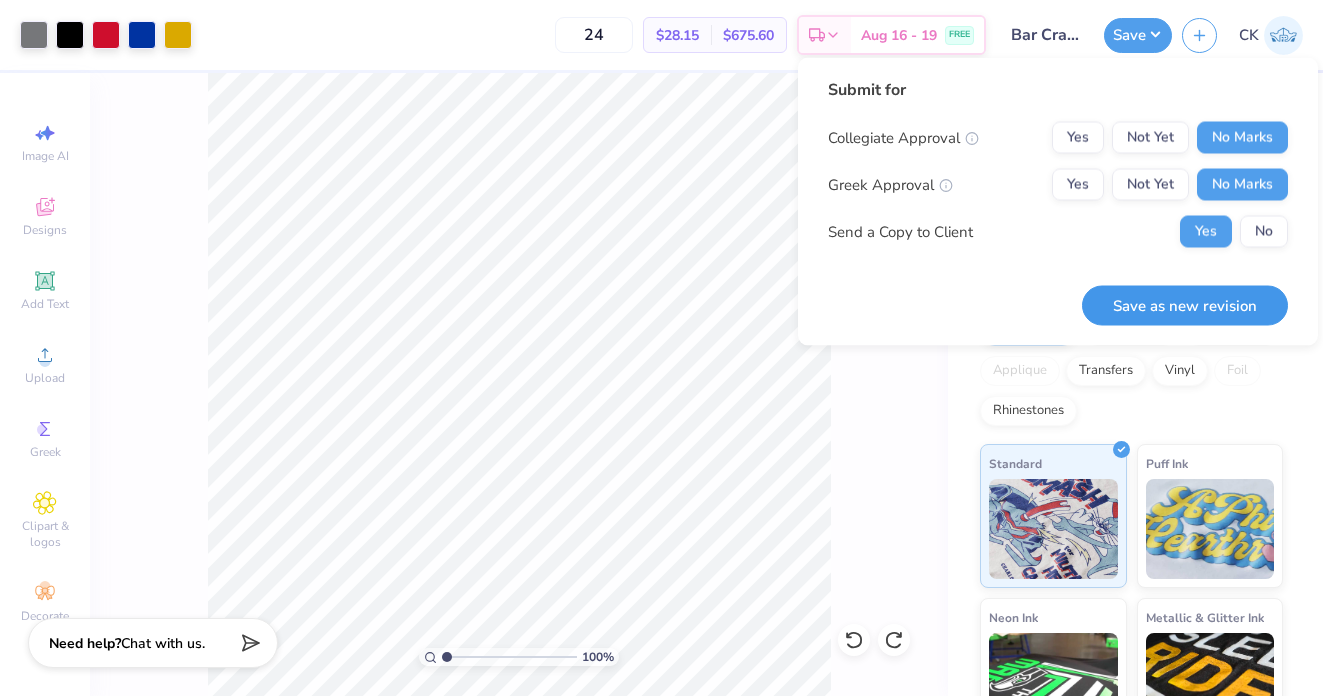 click on "Save as new revision" at bounding box center [1185, 305] 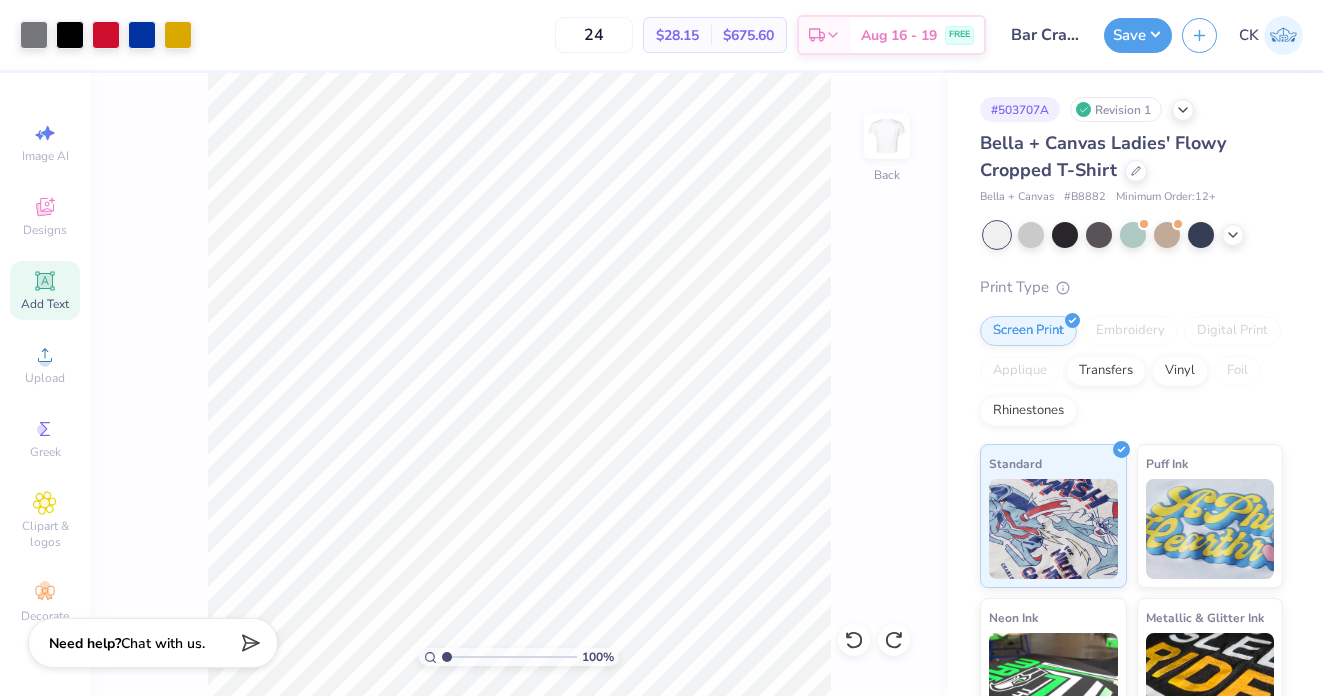 click on "Add Text" at bounding box center [45, 290] 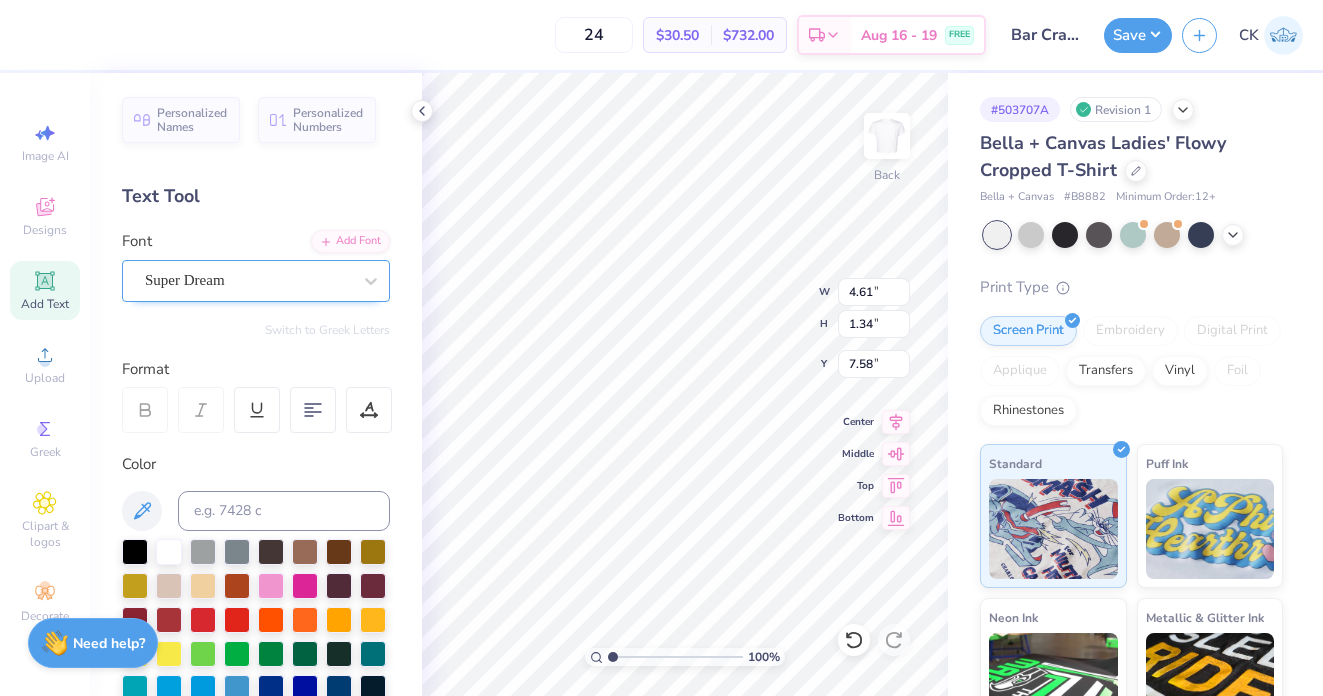 click on "Super Dream" at bounding box center (248, 280) 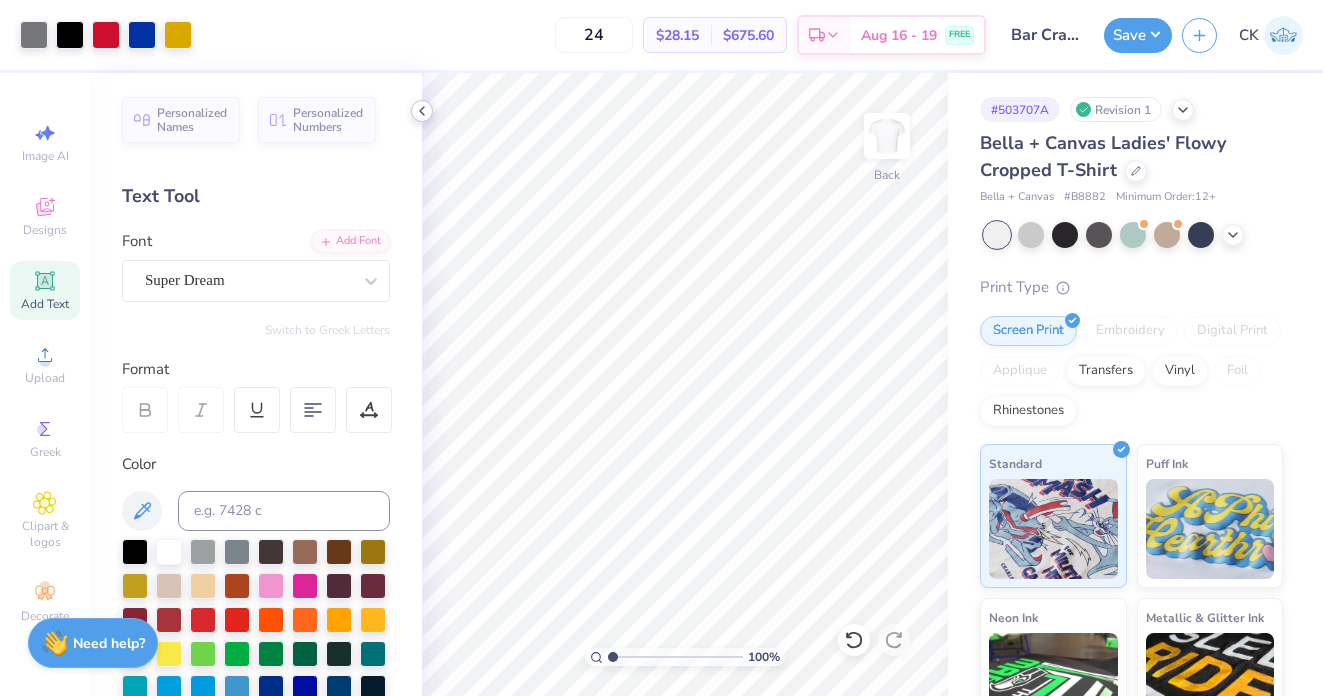 click 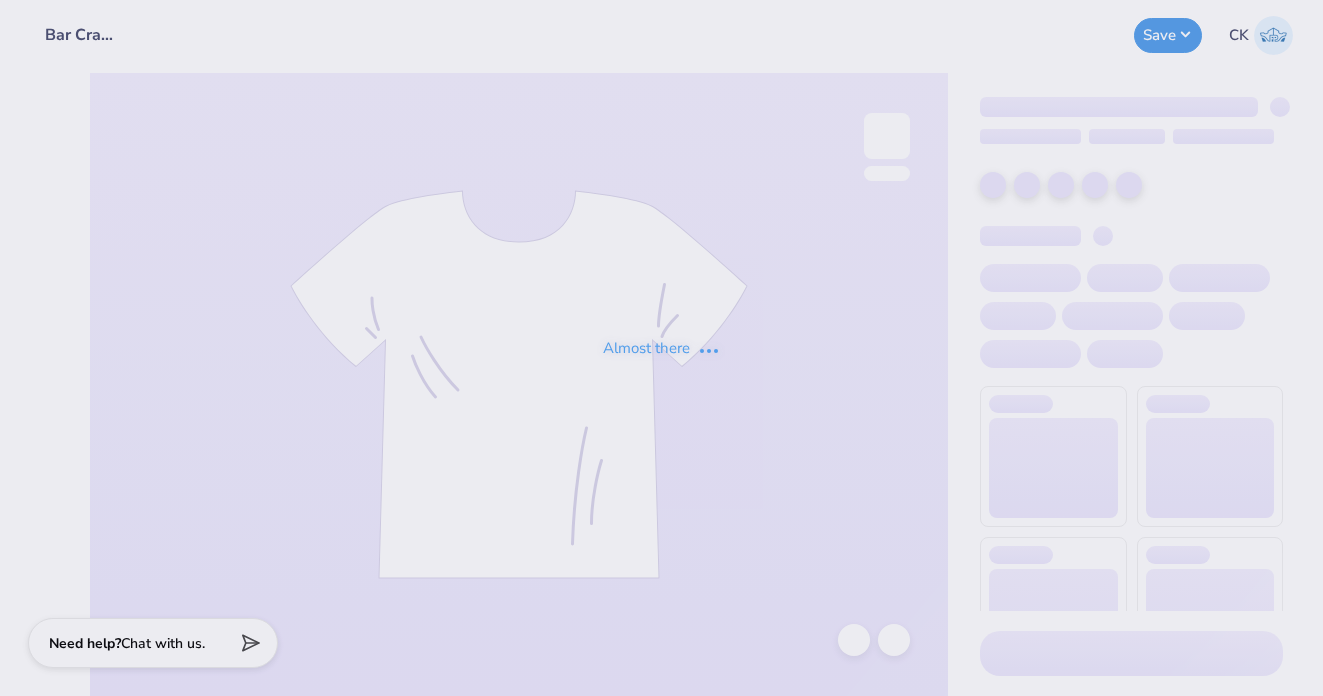 scroll, scrollTop: 0, scrollLeft: 0, axis: both 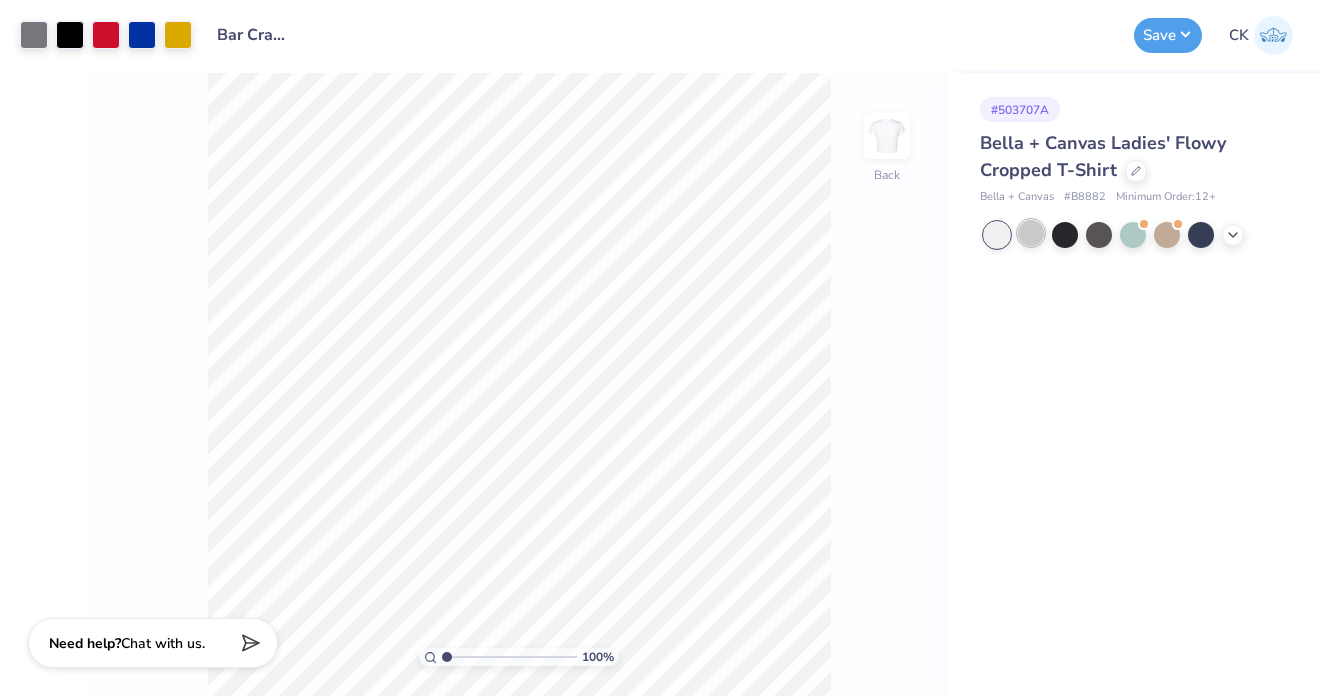 click at bounding box center (1031, 233) 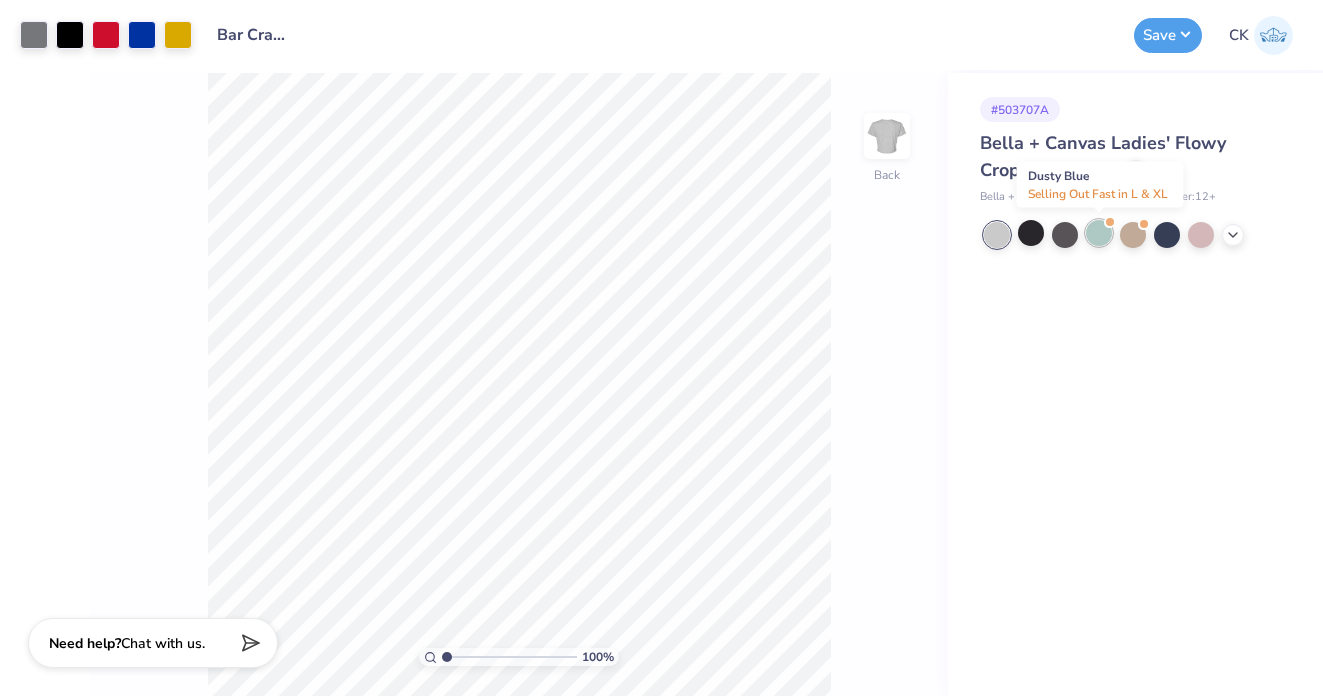 click at bounding box center (1099, 233) 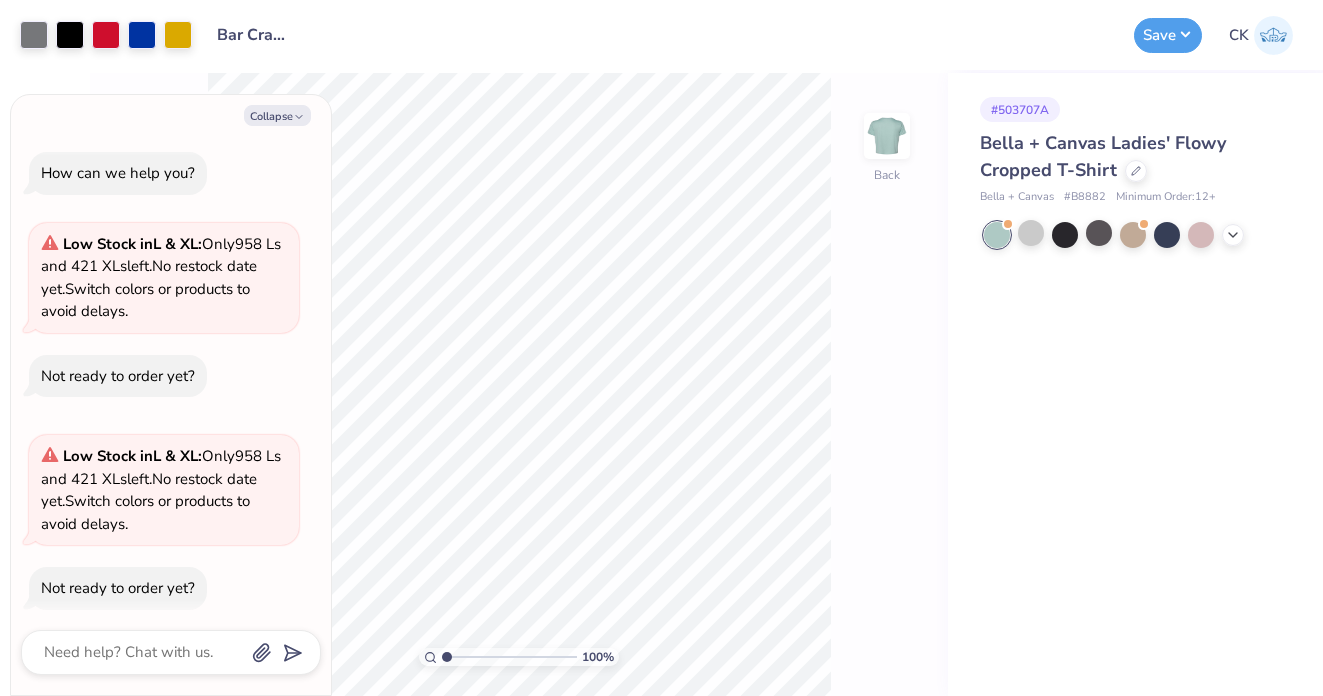 scroll, scrollTop: 15, scrollLeft: 0, axis: vertical 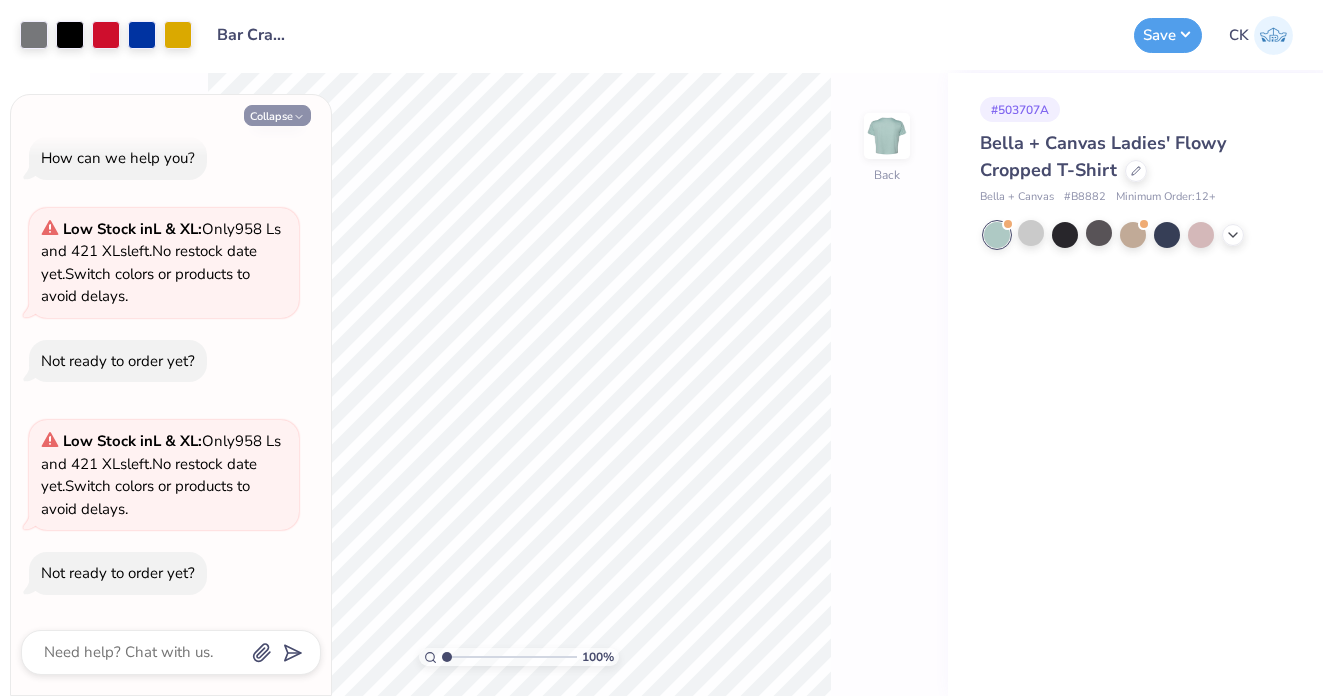 click on "Collapse" at bounding box center [277, 115] 